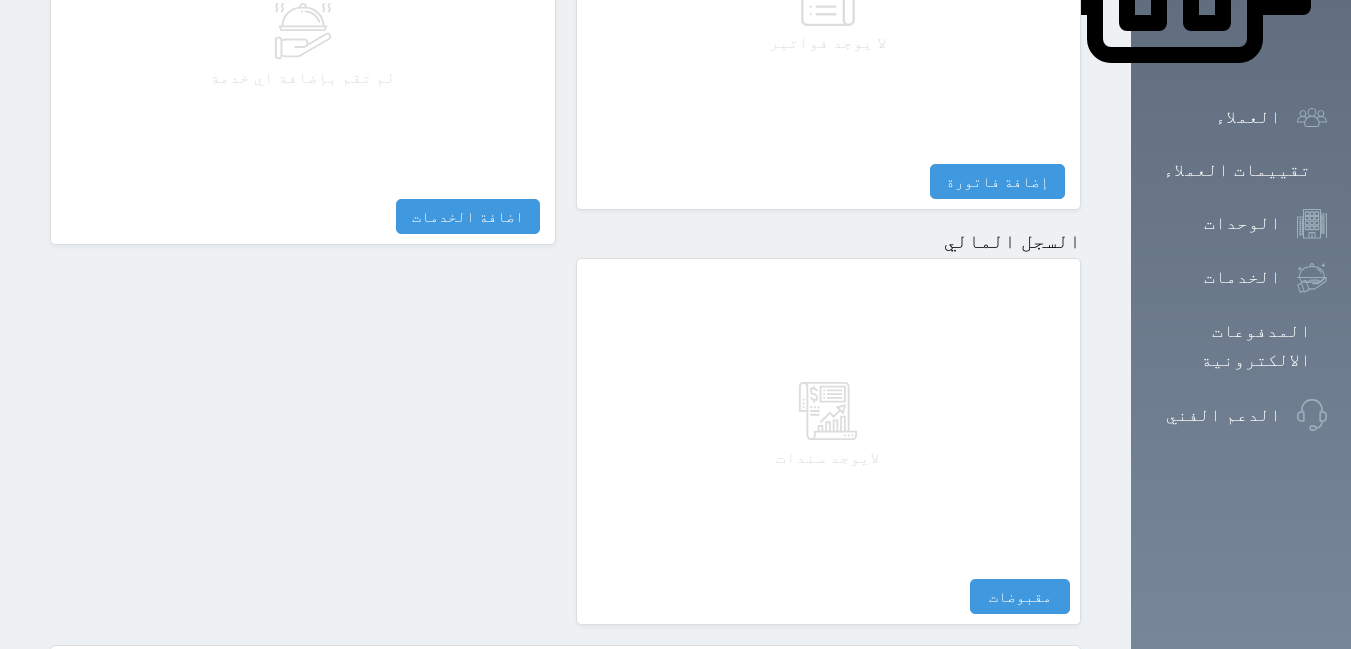 scroll, scrollTop: 1163, scrollLeft: 0, axis: vertical 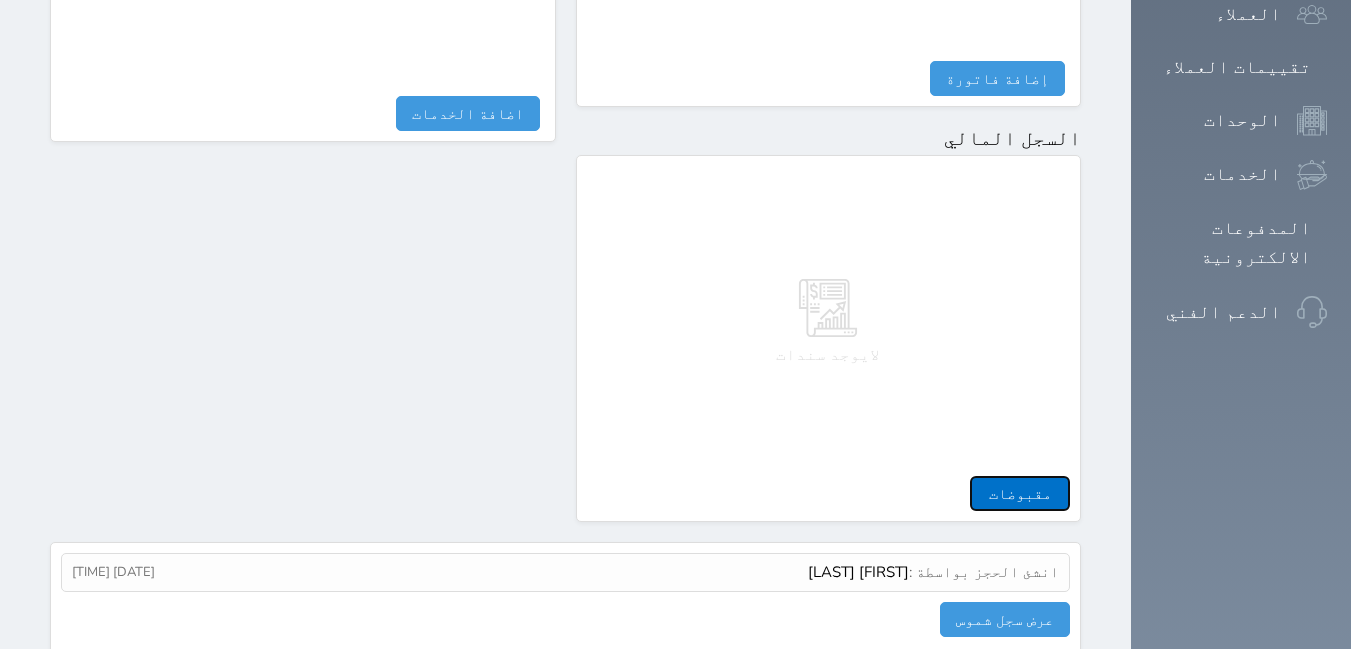 click on "مقبوضات" at bounding box center (1020, 493) 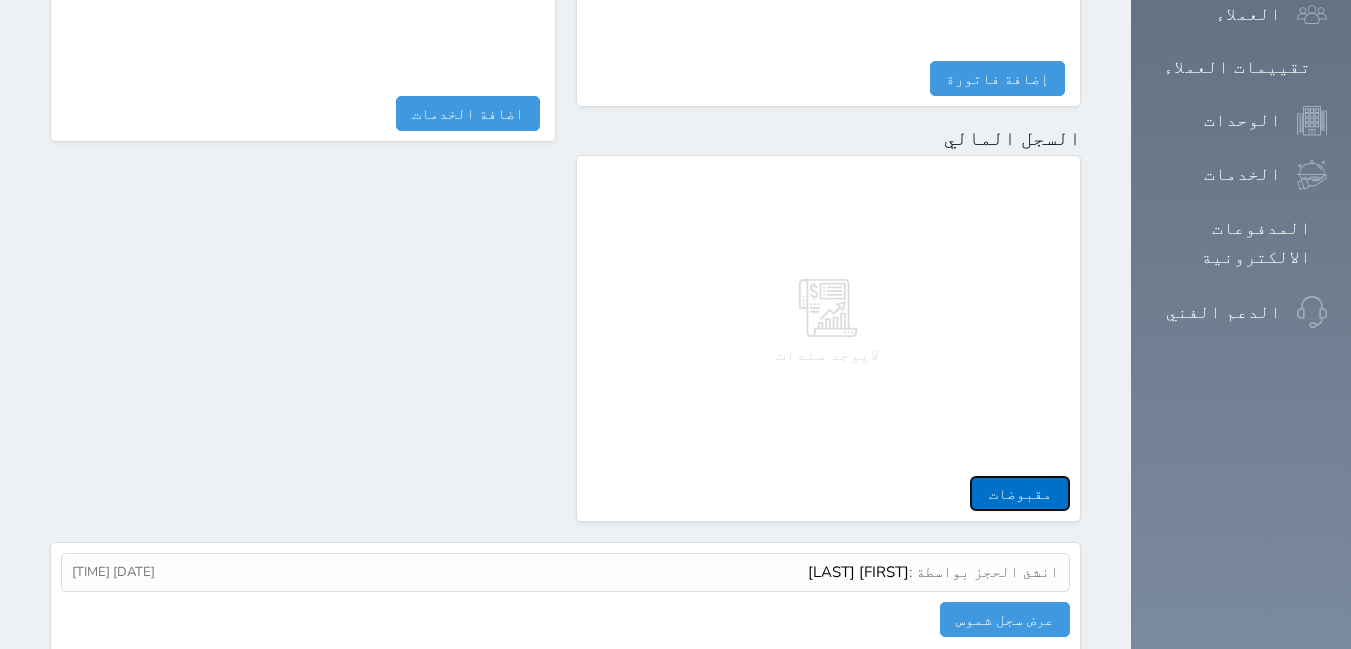 select 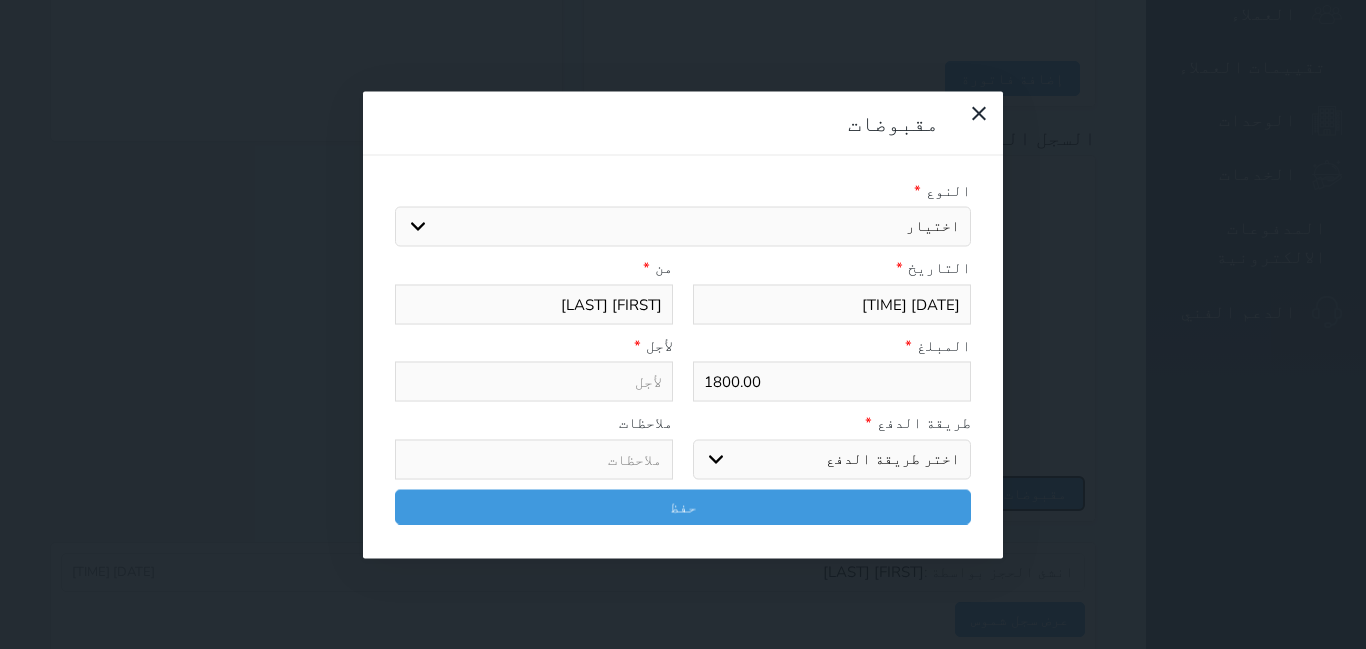 select 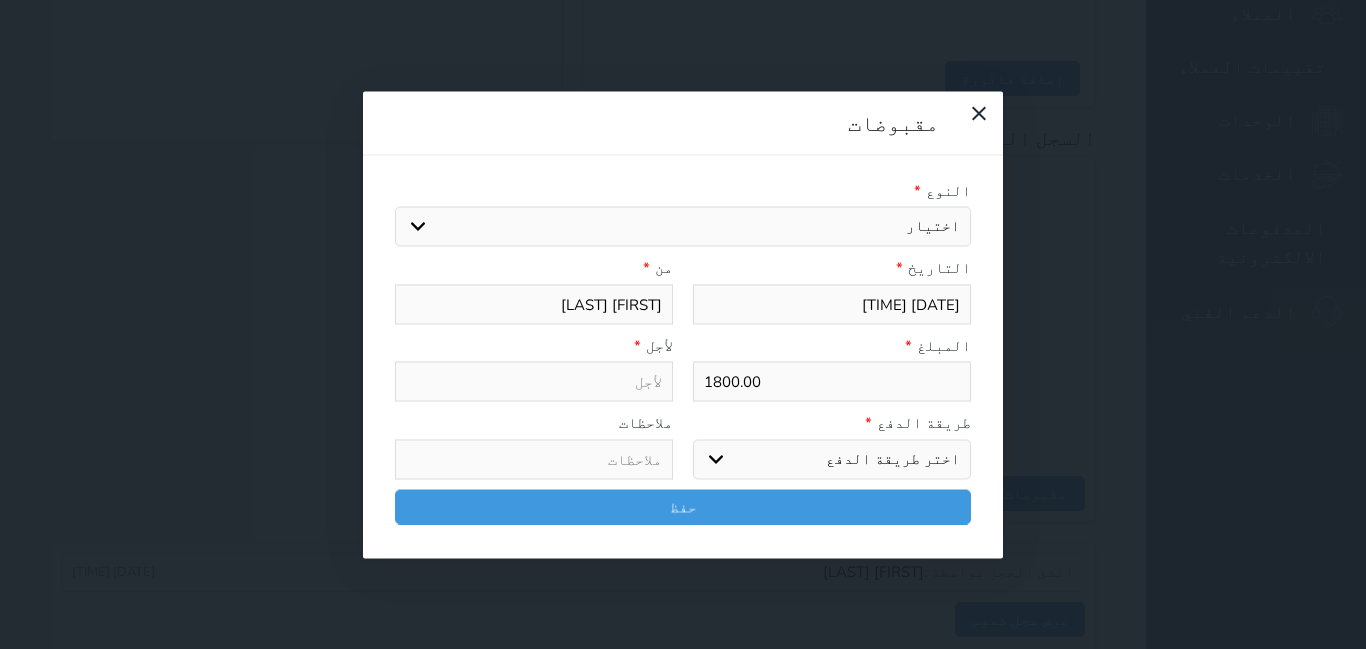 click on "اختيار   مقبوضات عامة قيمة إيجار فواتير تامين عربون لا ينطبق آخر مغسلة واي فاي - الإنترنت مواقف السيارات طعام الأغذية والمشروبات مشروبات المشروبات الباردة المشروبات الساخنة الإفطار غداء عشاء مخبز و كعك حمام سباحة الصالة الرياضية سبا و خدمات الجمال اختيار وإسقاط (خدمات النقل) ميني بار كابل - تلفزيون سرير إضافي تصفيف الشعر التسوق خدمات الجولات السياحية المنظمة خدمات الدليل السياحي" at bounding box center [683, 227] 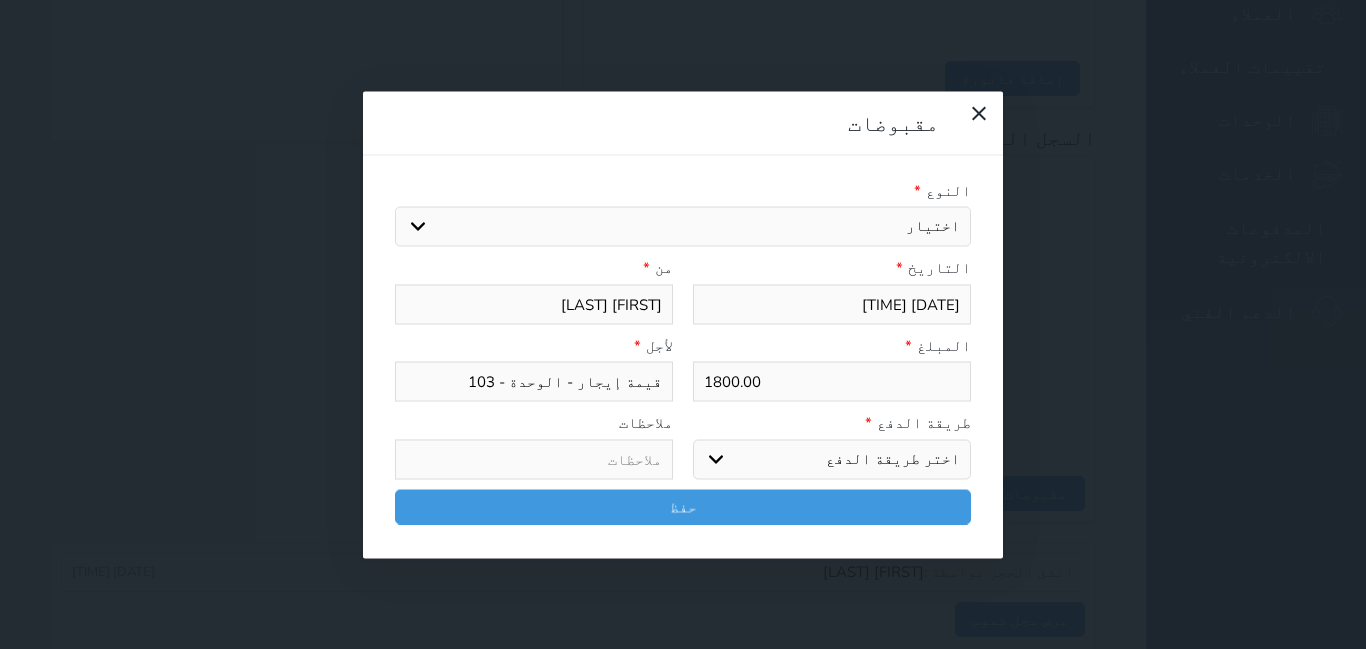 click on "اختر طريقة الدفع   دفع نقدى   تحويل بنكى   مدى   بطاقة ائتمان   آجل" at bounding box center (832, 459) 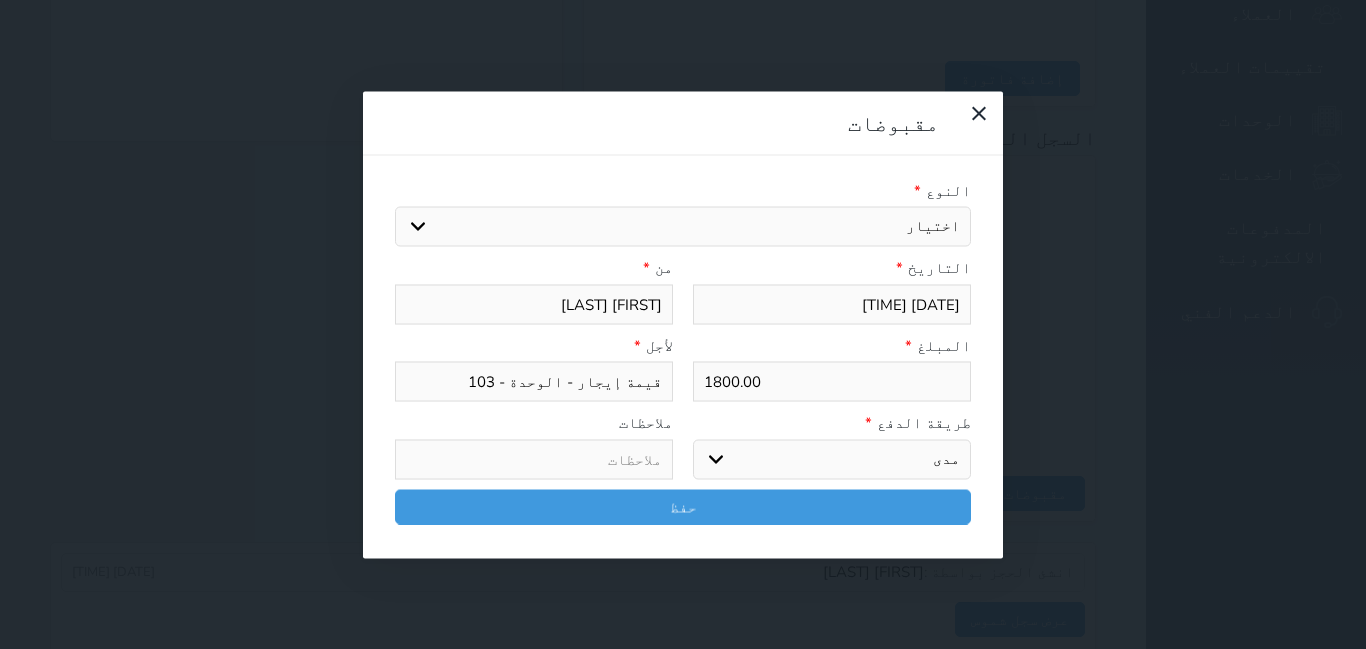 click on "اختر طريقة الدفع   دفع نقدى   تحويل بنكى   مدى   بطاقة ائتمان   آجل" at bounding box center (832, 459) 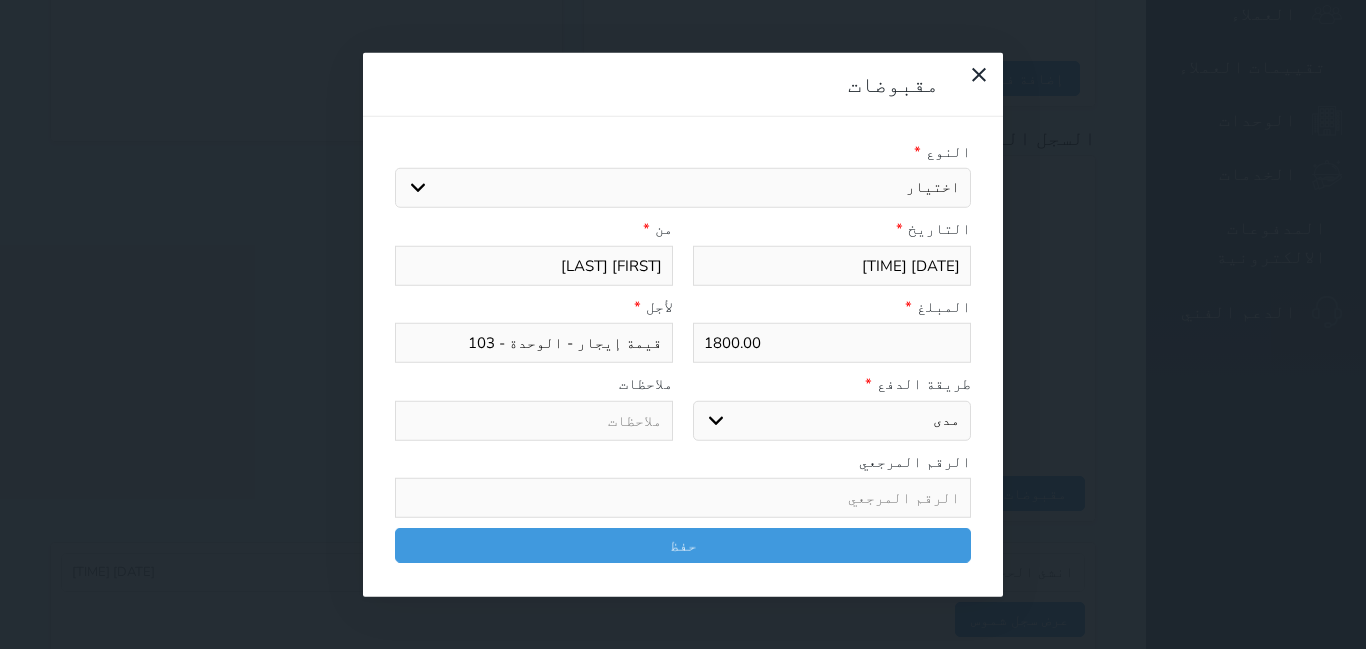 click at bounding box center (683, 498) 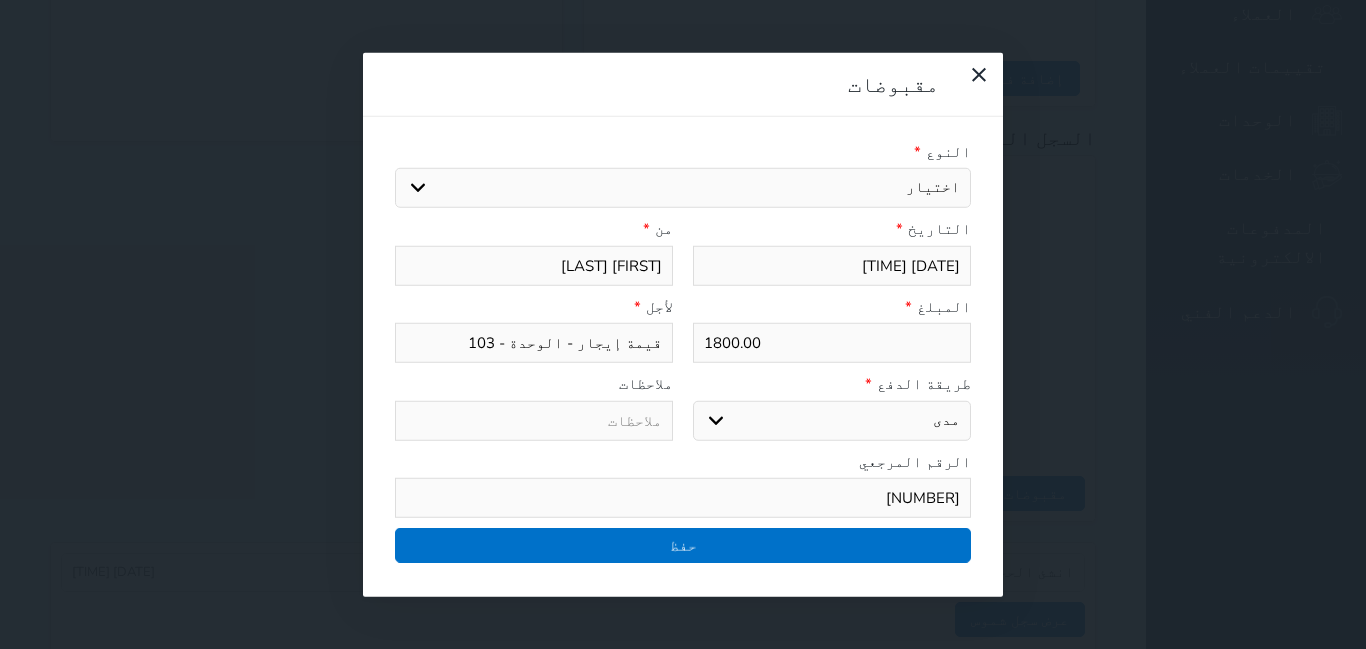 type on "[NUMBER]" 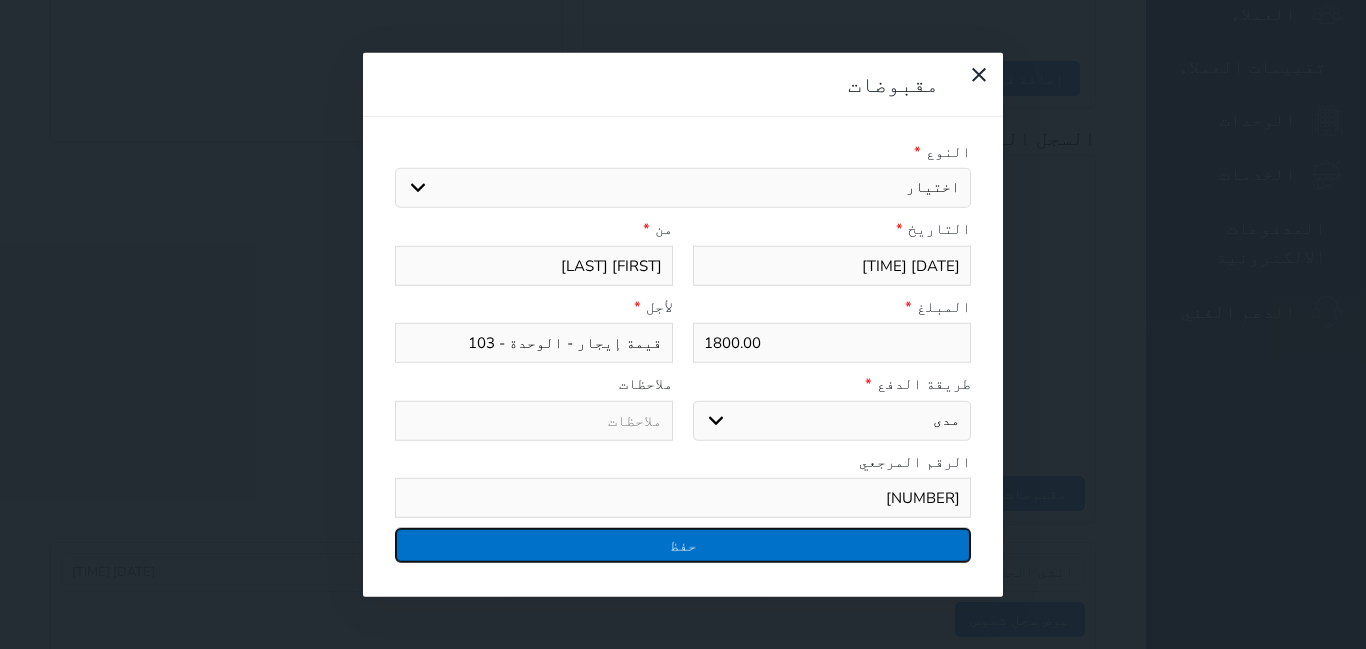 click on "حفظ" at bounding box center [683, 545] 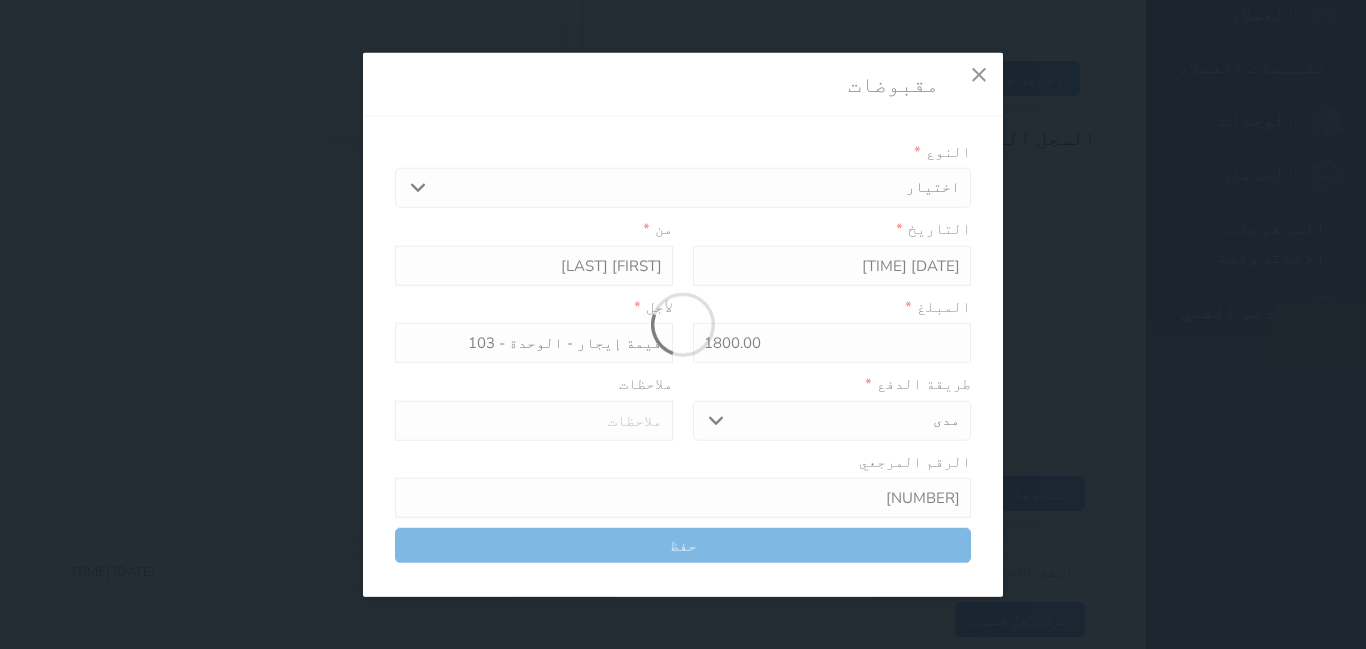 select 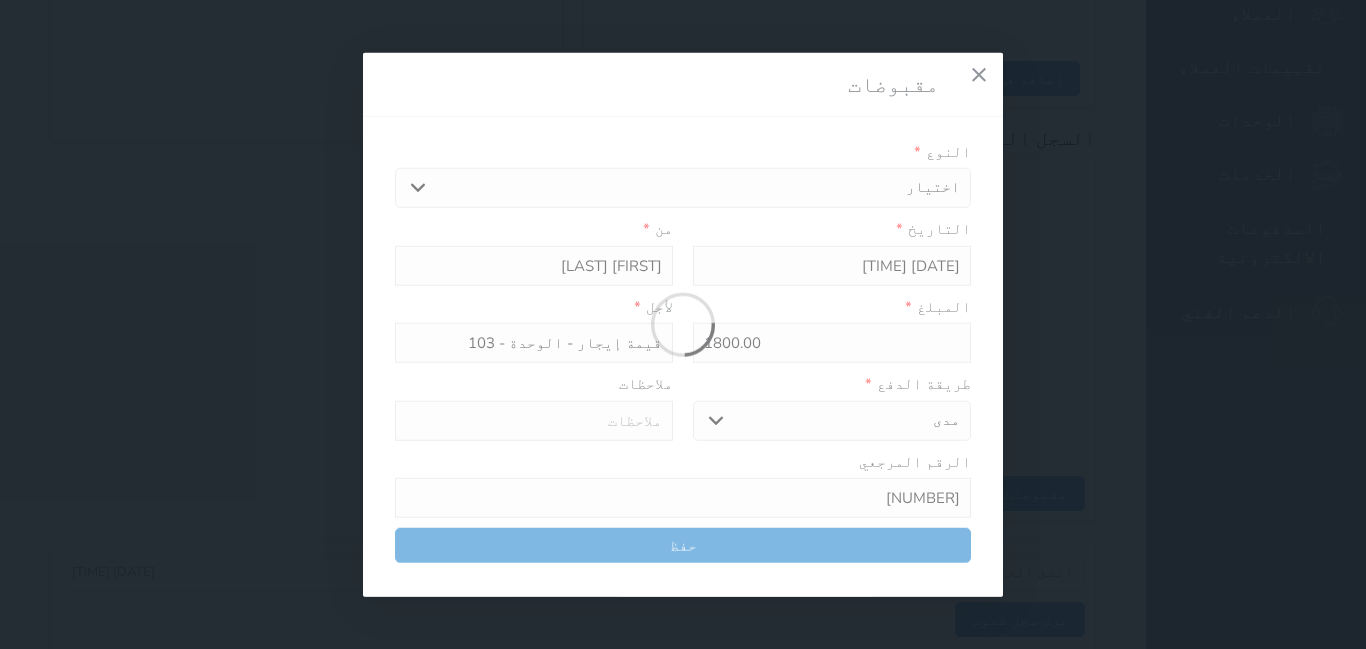 type 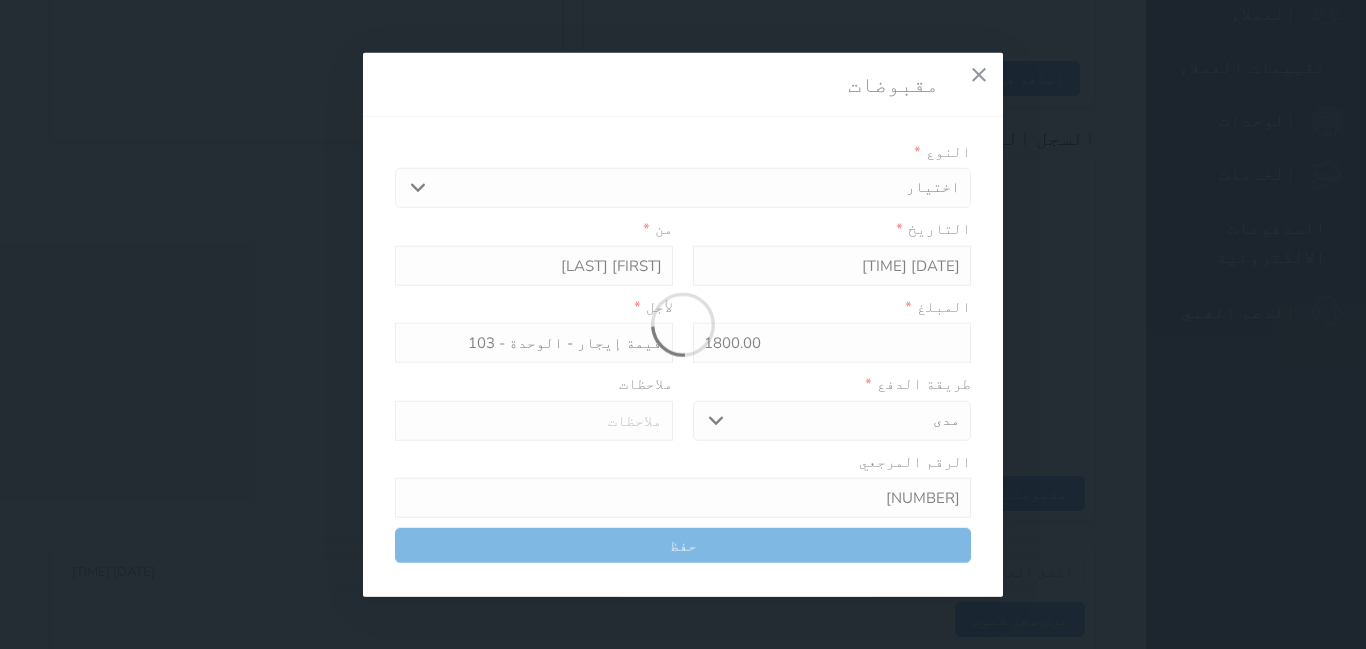 type on "0" 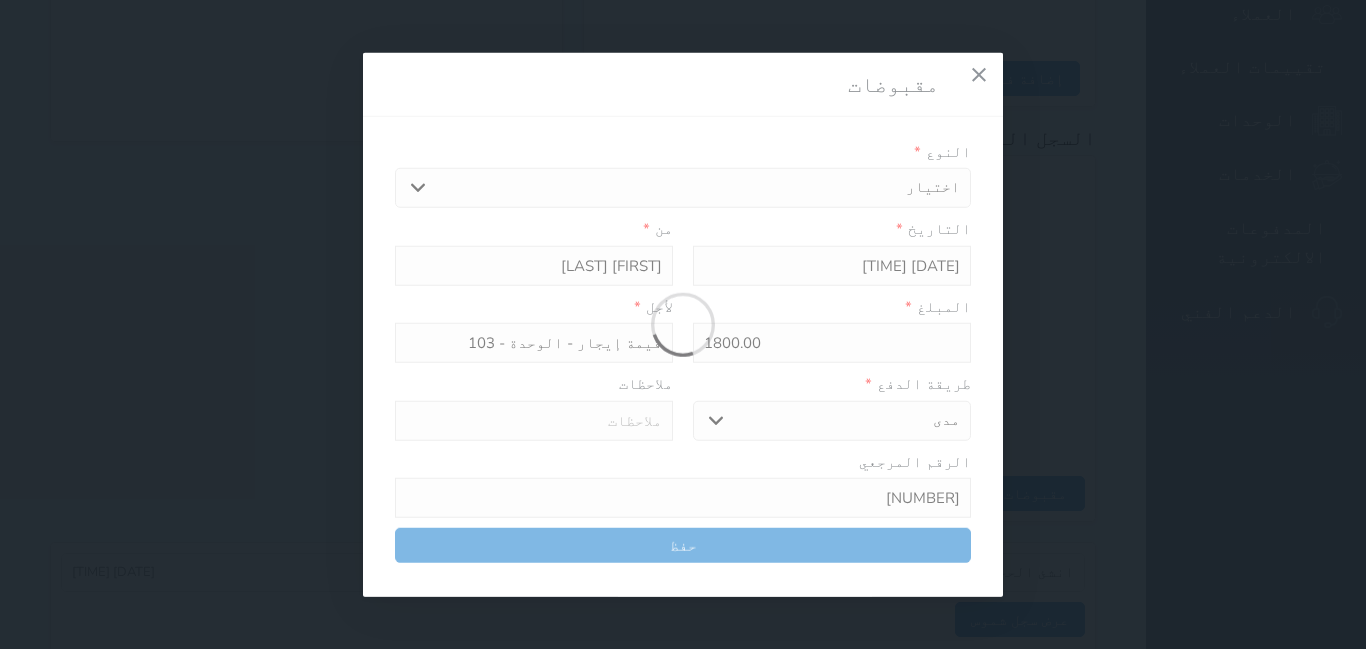 select 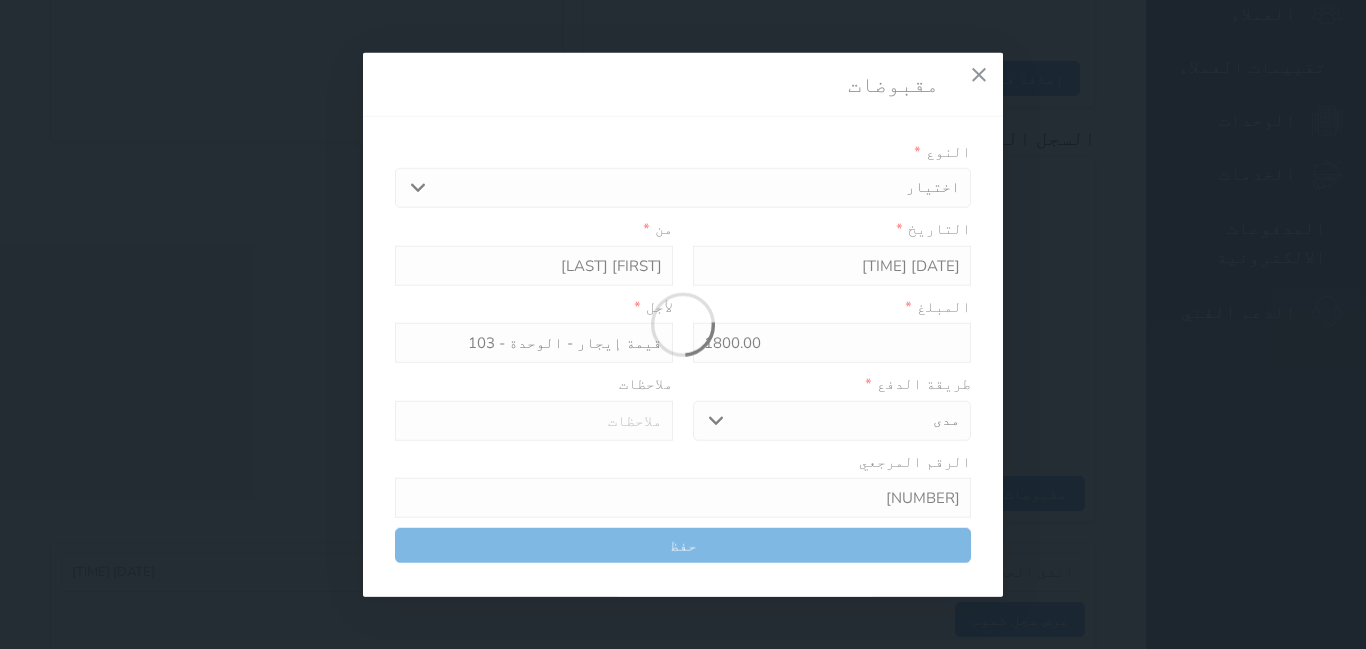type on "0" 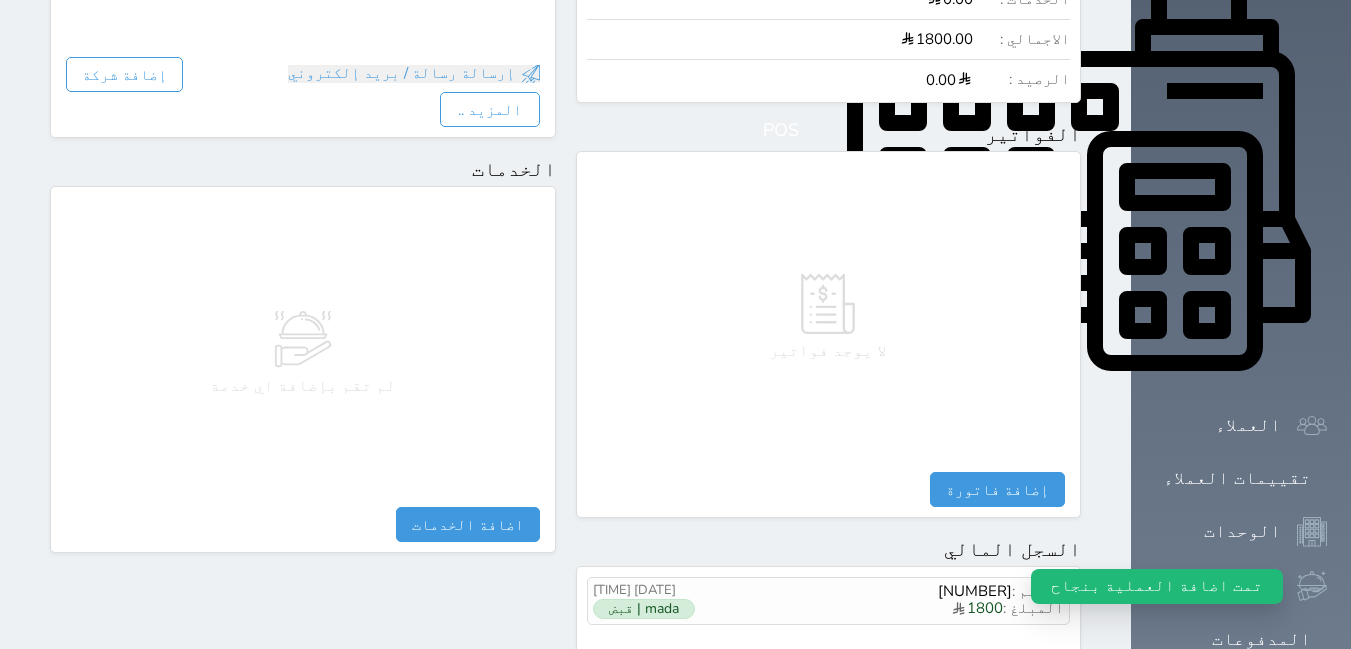 scroll, scrollTop: 863, scrollLeft: 0, axis: vertical 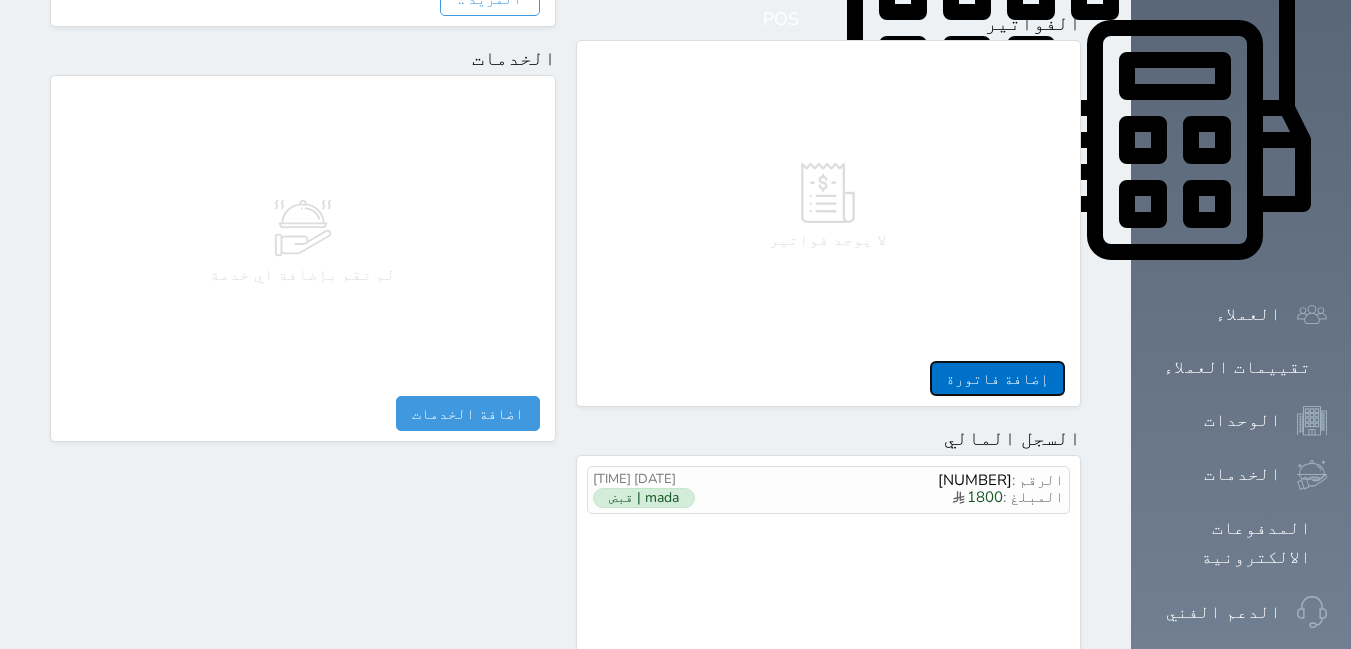 click on "إضافة فاتورة" at bounding box center (997, 378) 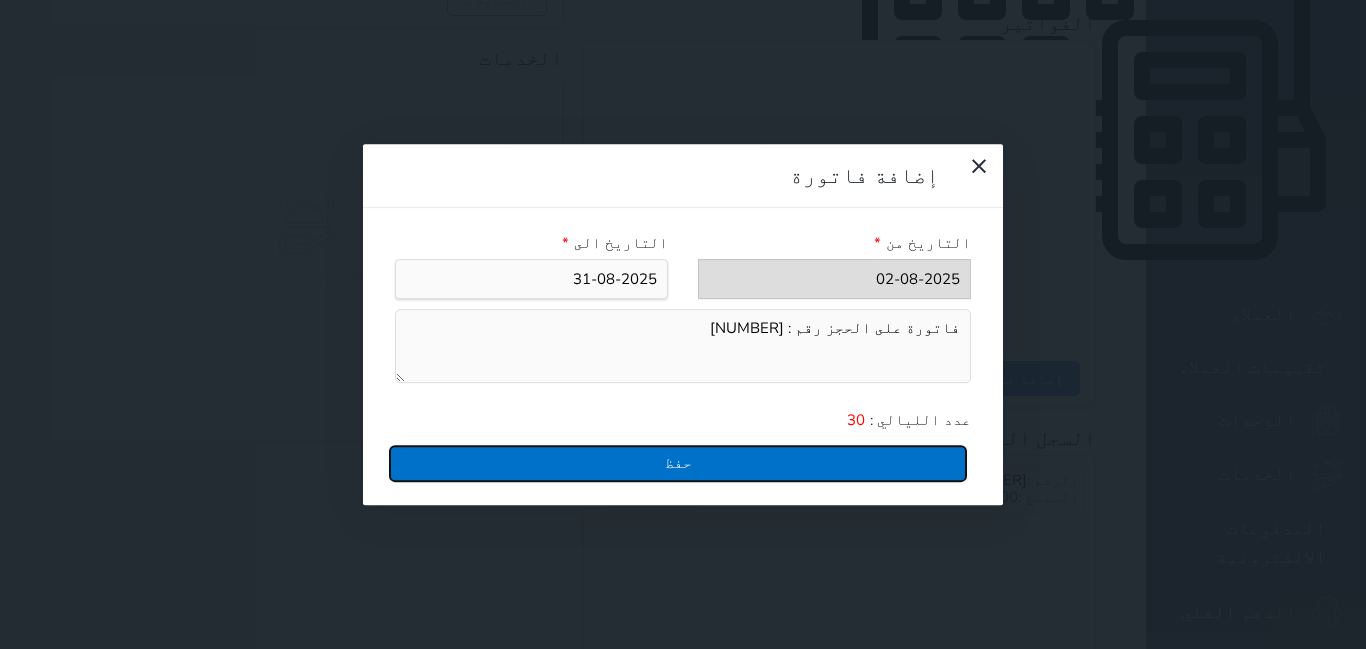 click on "حفظ" at bounding box center [678, 463] 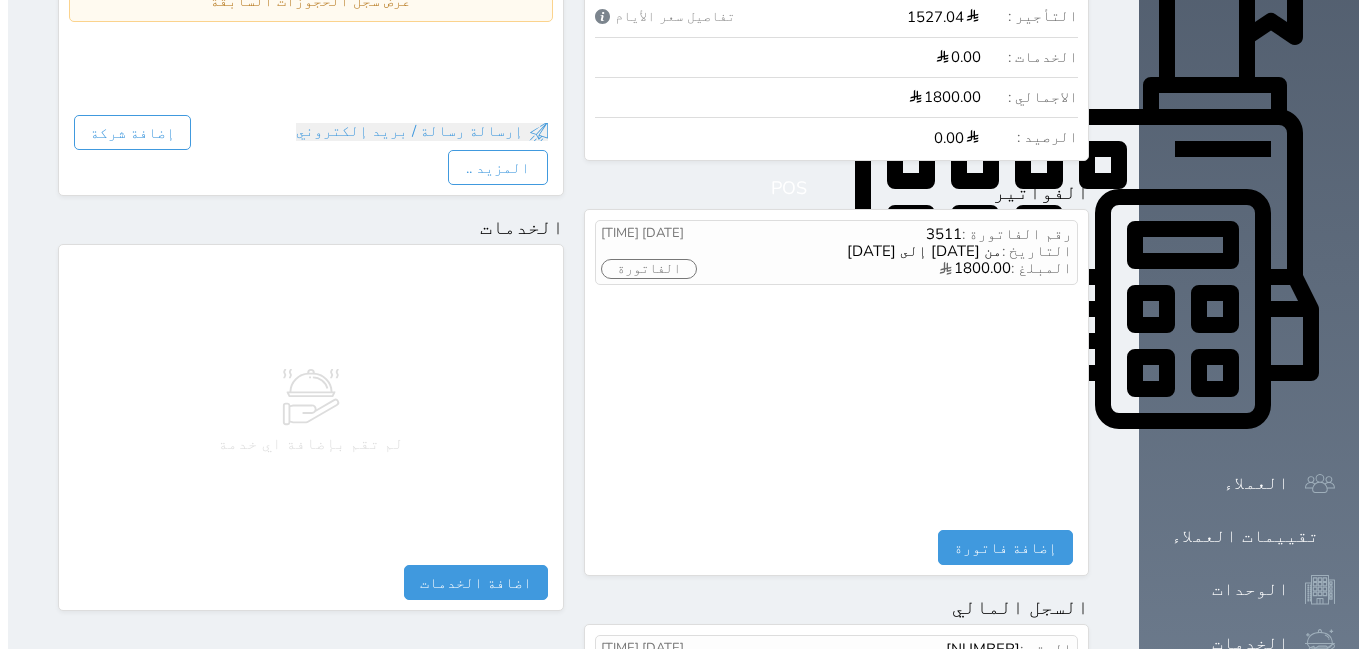 scroll, scrollTop: 663, scrollLeft: 0, axis: vertical 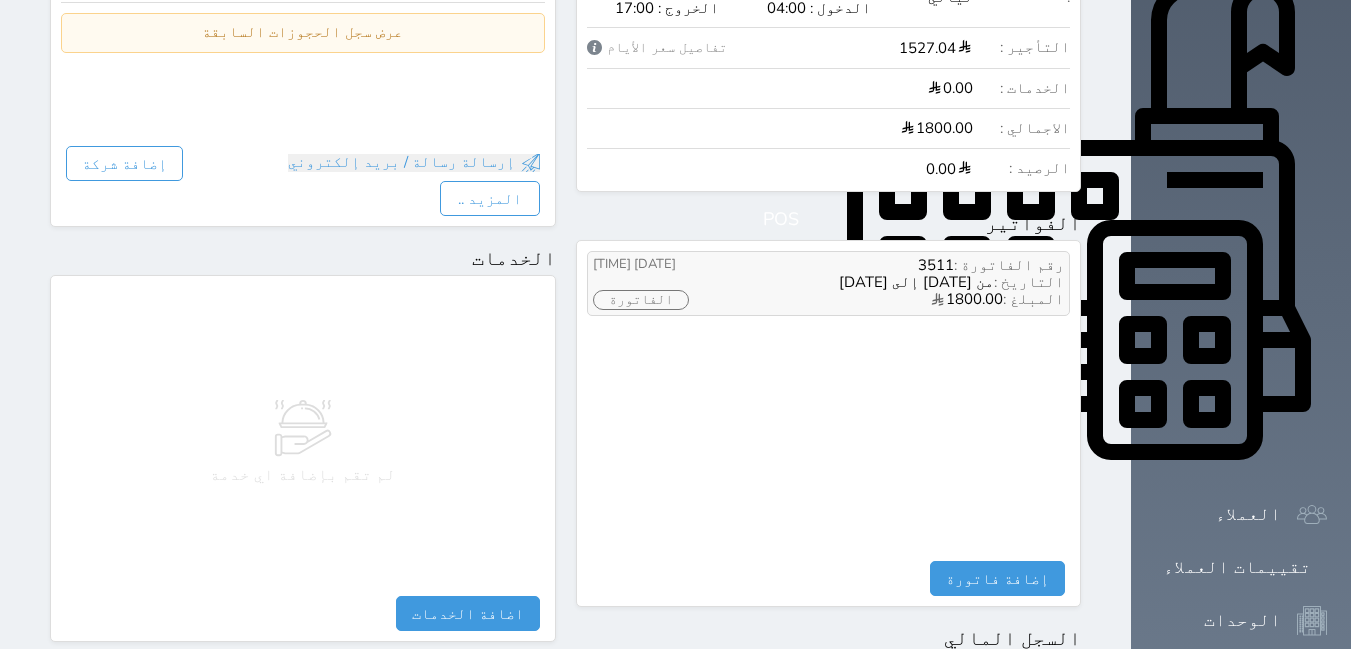 click on "الفاتورة" at bounding box center (641, 300) 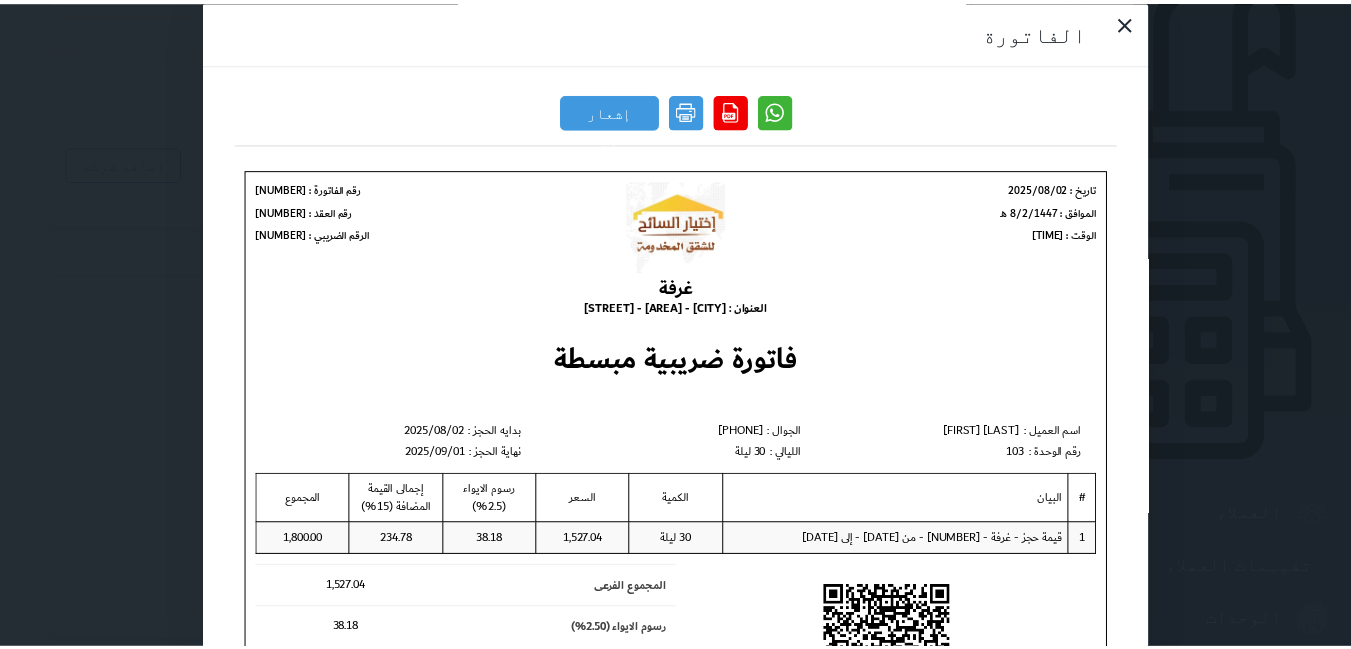 scroll, scrollTop: 0, scrollLeft: 0, axis: both 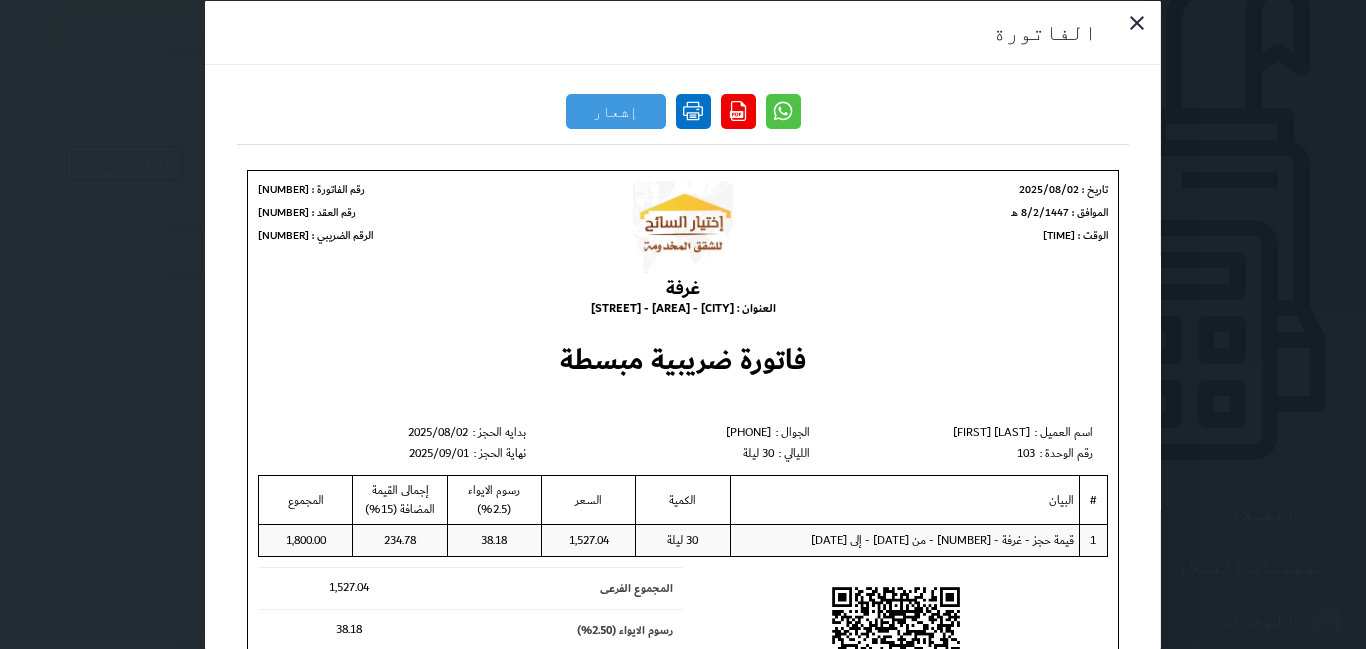 click at bounding box center (693, 110) 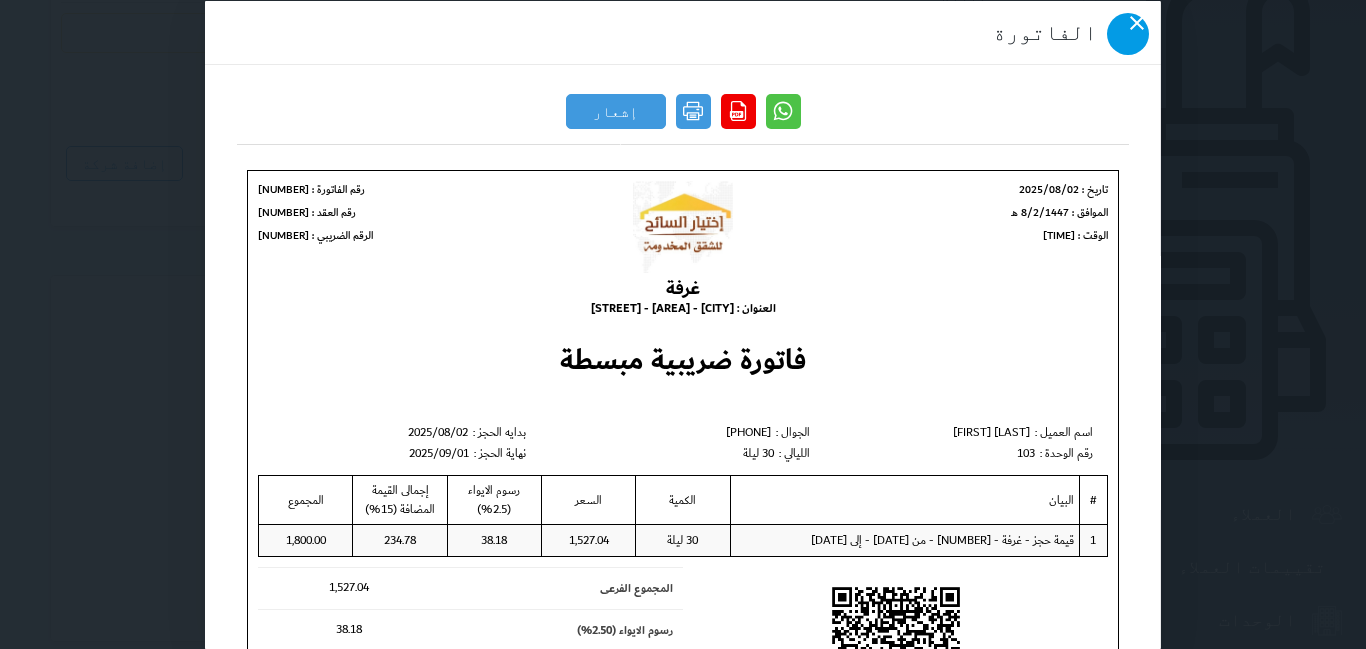 click 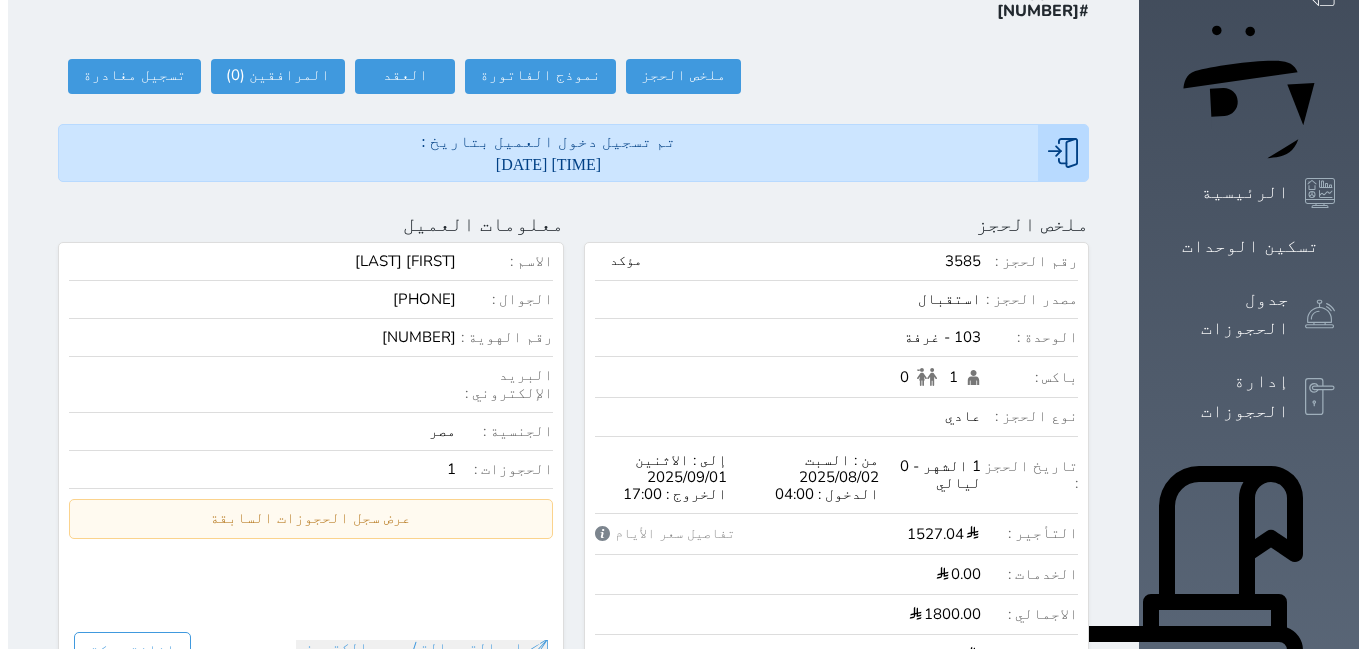 scroll, scrollTop: 63, scrollLeft: 0, axis: vertical 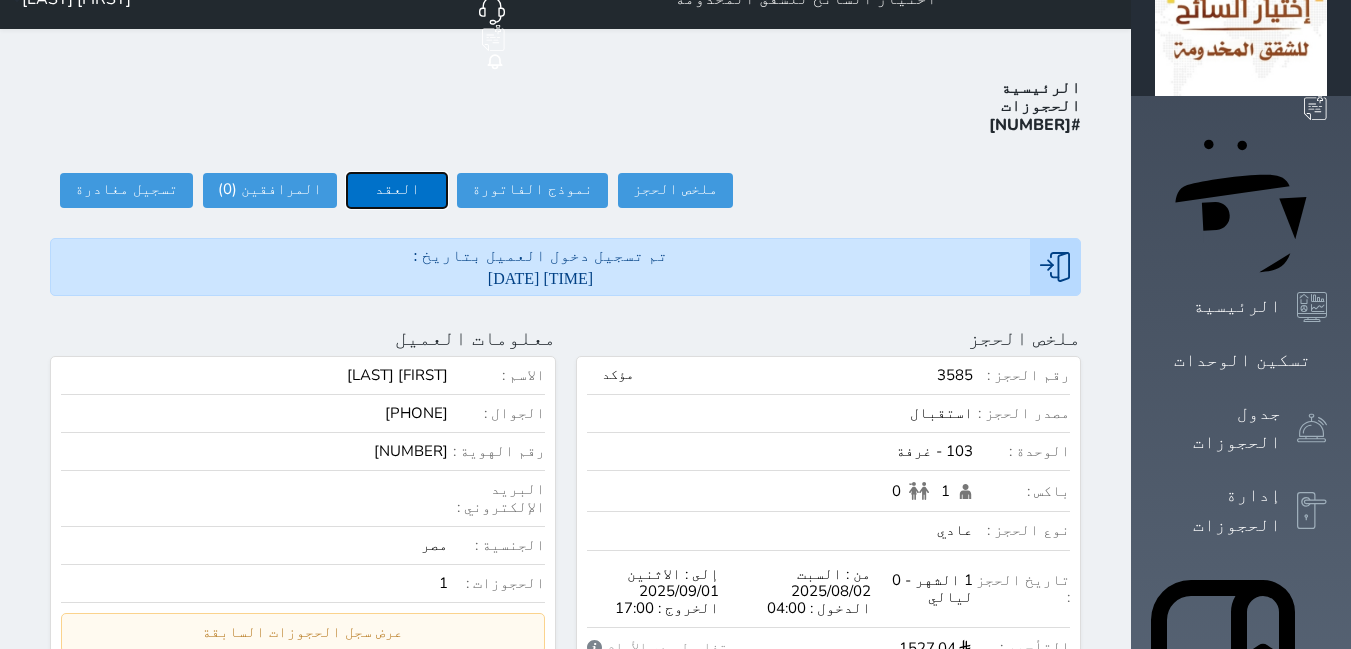 click on "العقد" at bounding box center (397, 190) 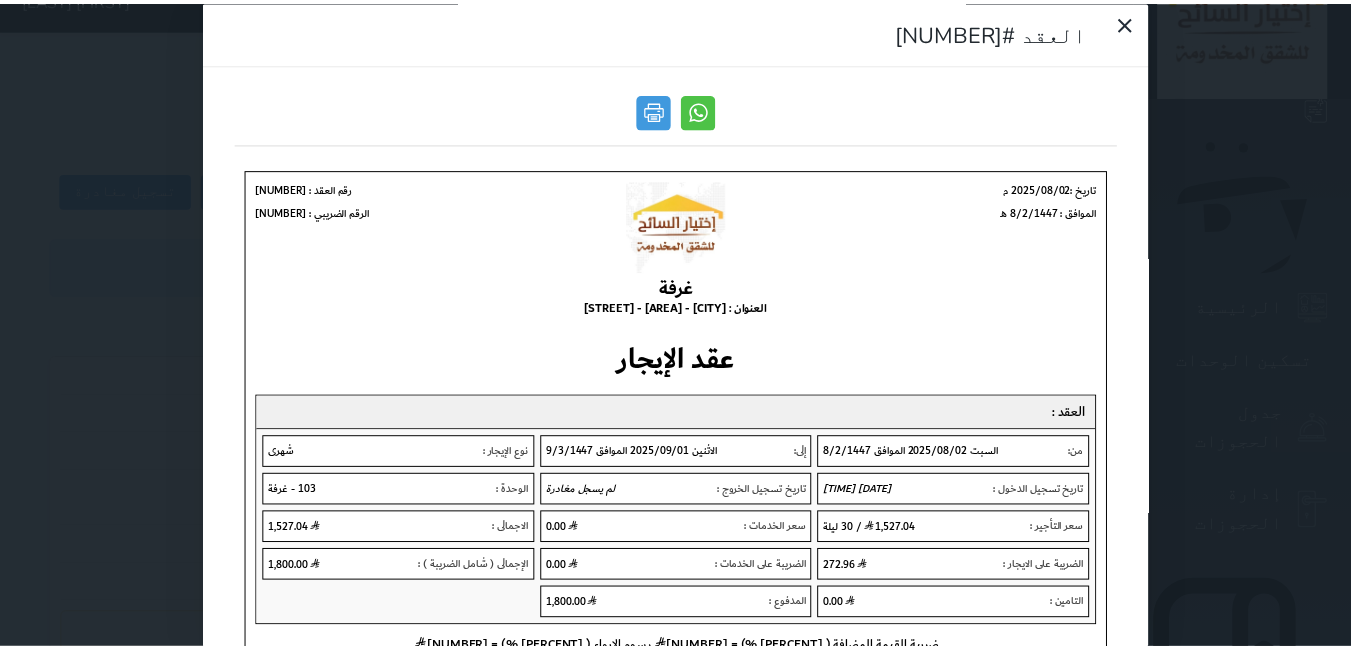 scroll, scrollTop: 0, scrollLeft: 0, axis: both 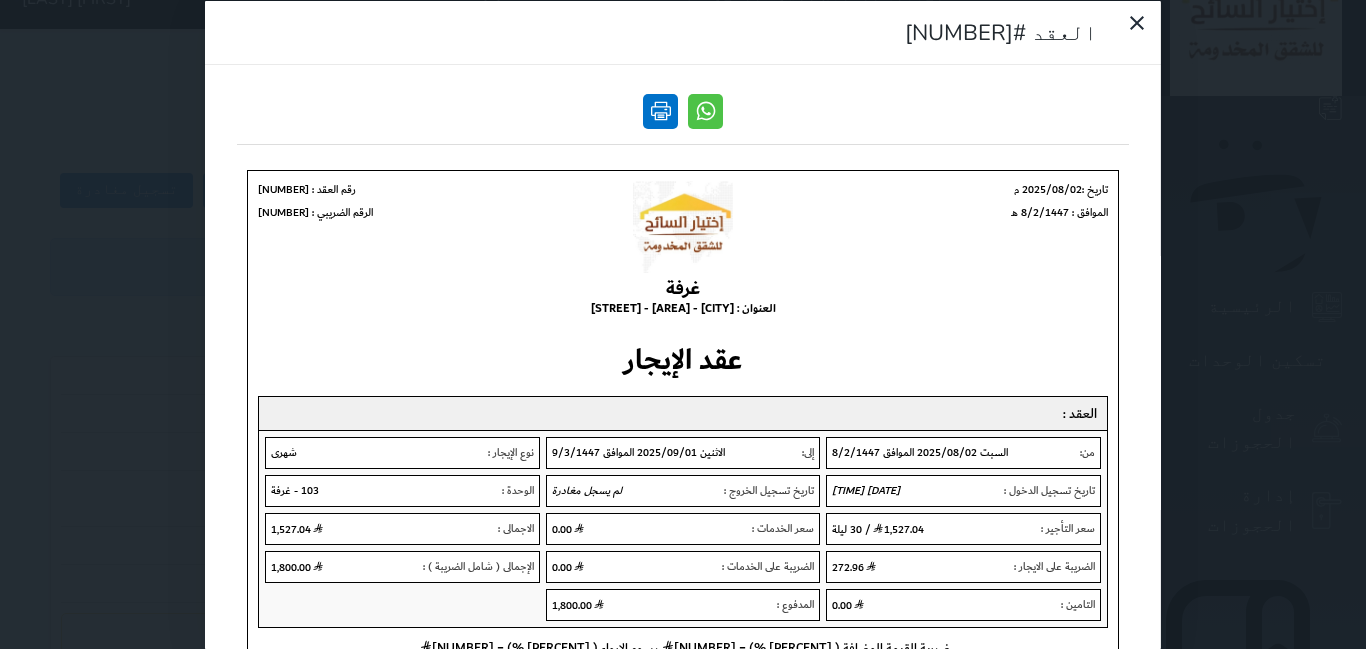 click at bounding box center [660, 110] 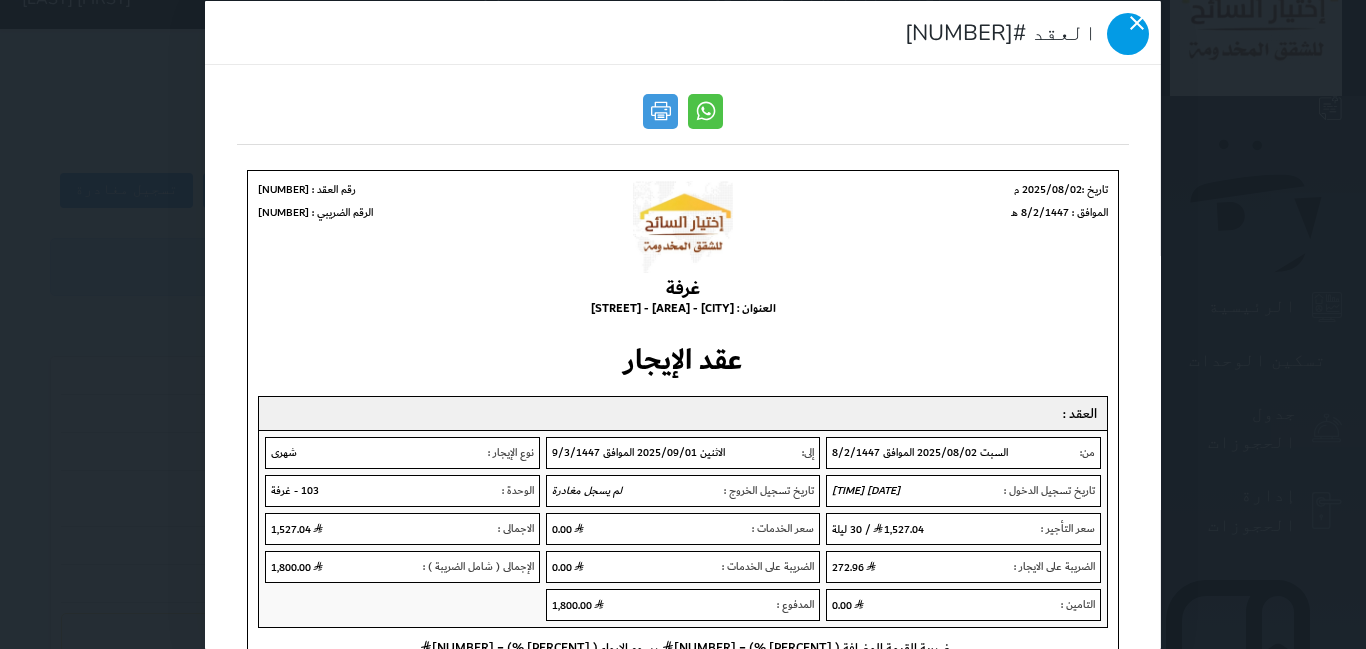click 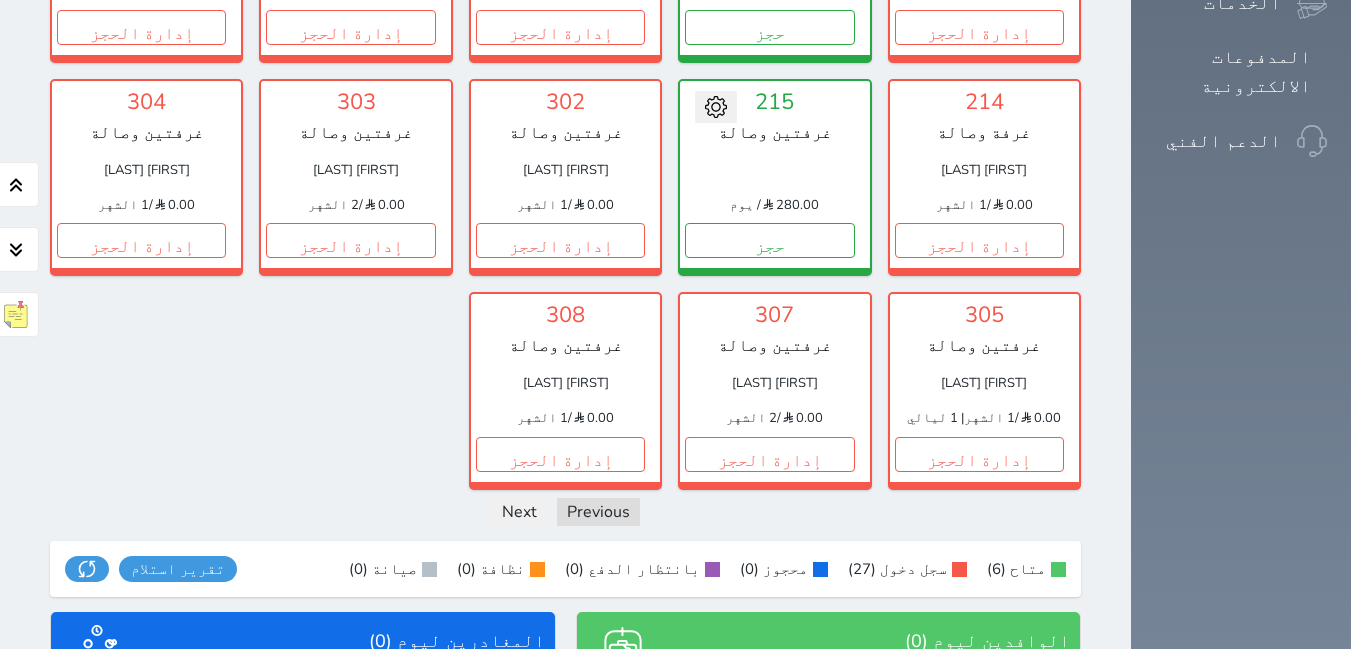 scroll, scrollTop: 1364, scrollLeft: 0, axis: vertical 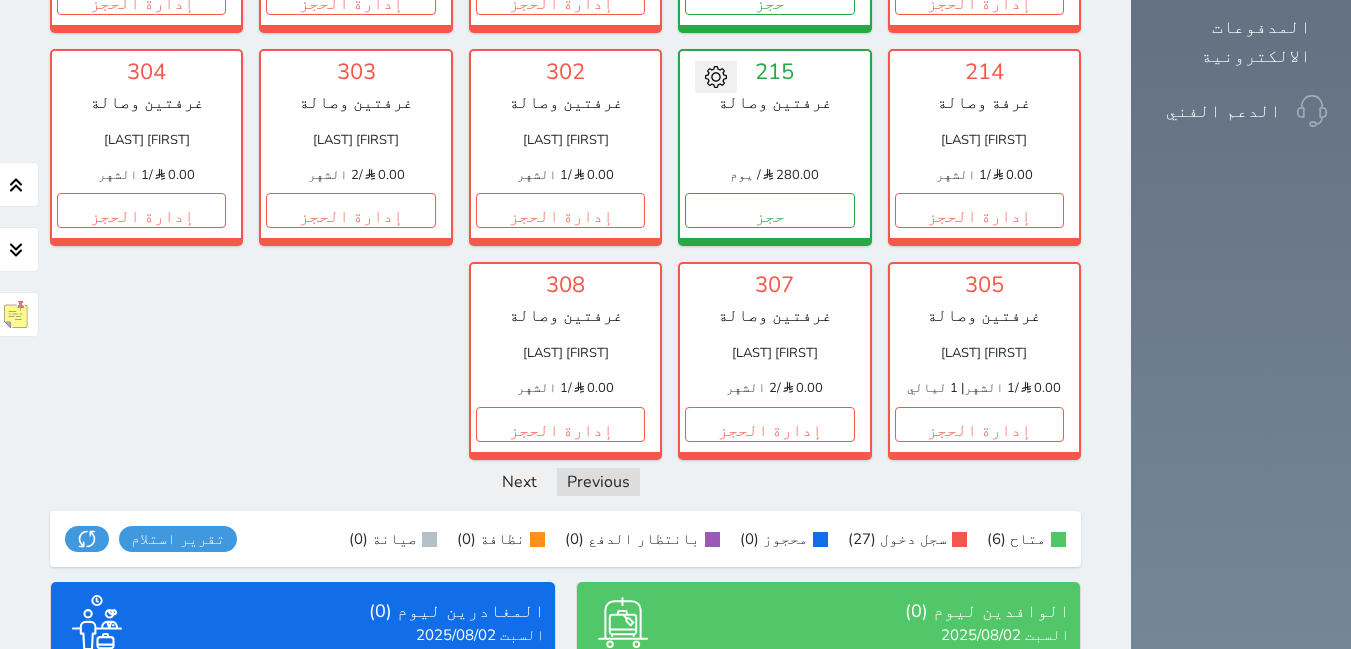 click on "عرض المغادرين" at bounding box center [303, 801] 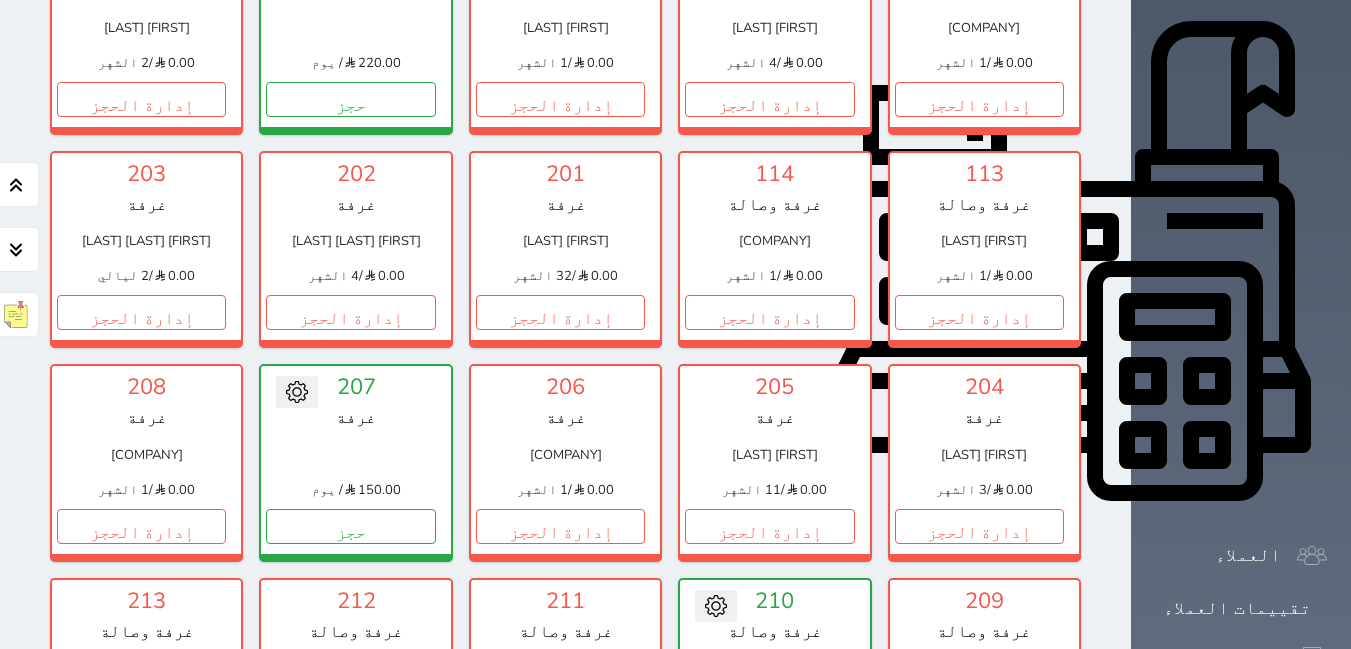 scroll, scrollTop: 410, scrollLeft: 0, axis: vertical 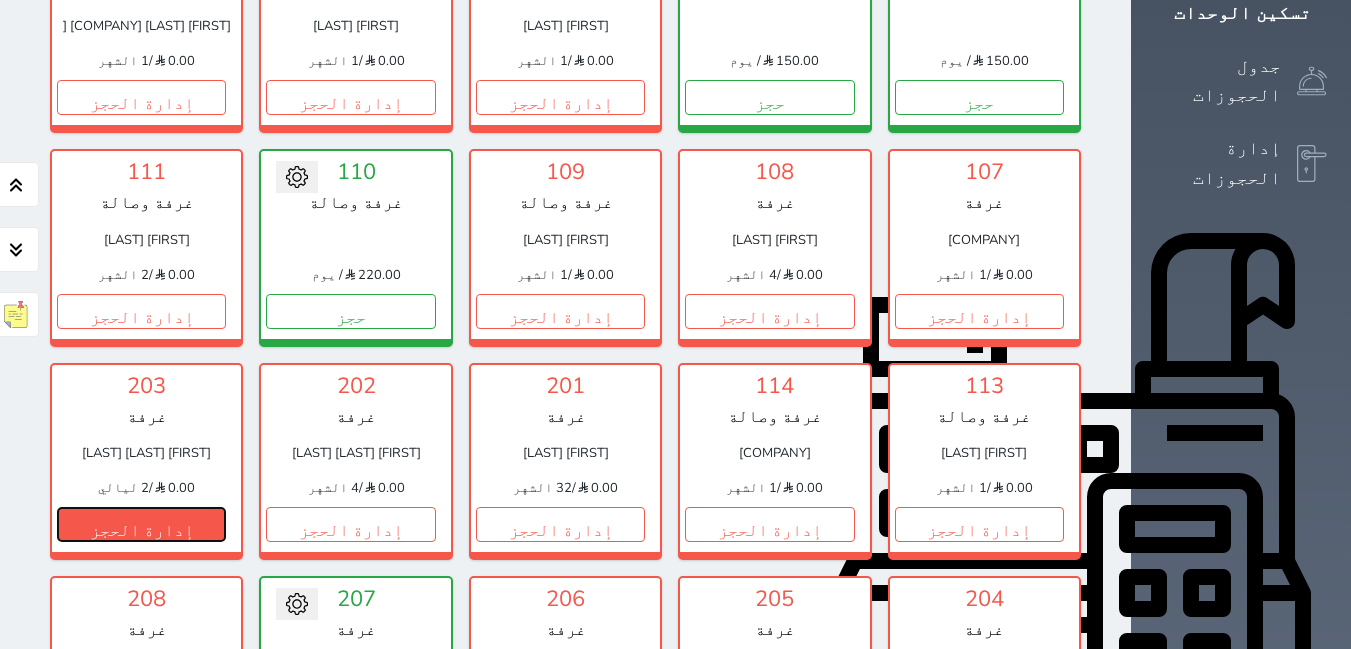 click on "إدارة الحجز" at bounding box center (141, 524) 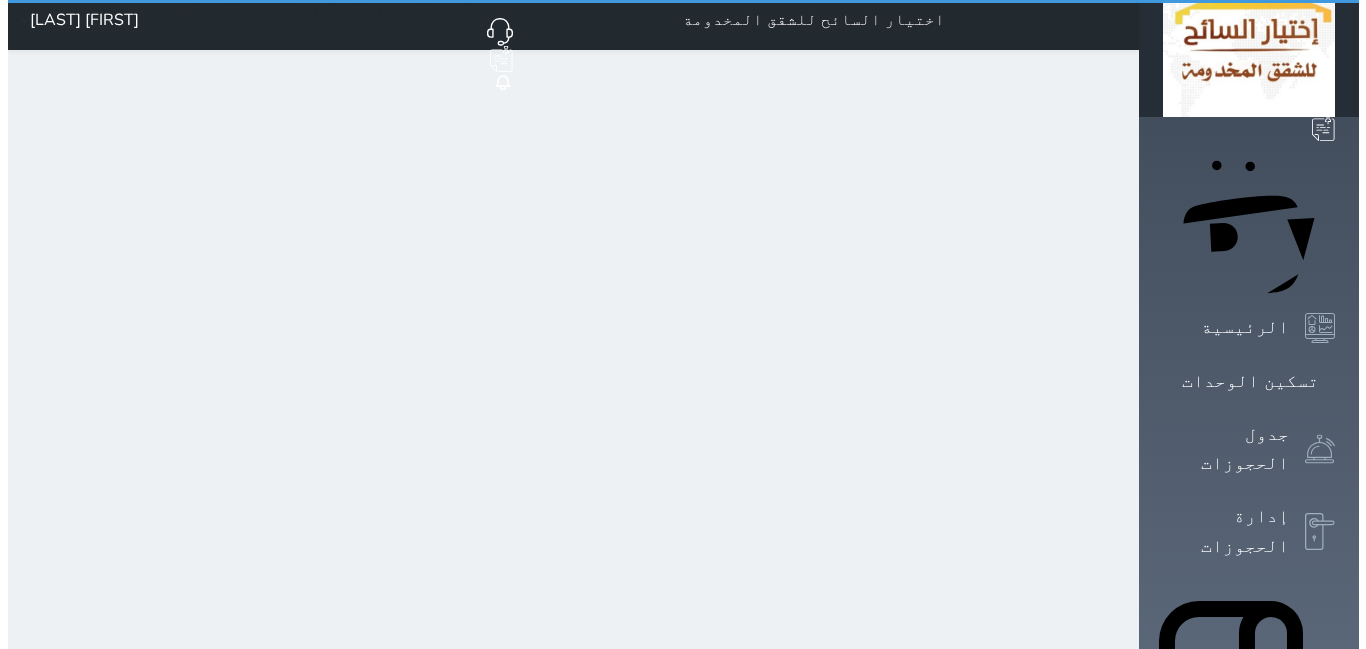 scroll, scrollTop: 0, scrollLeft: 0, axis: both 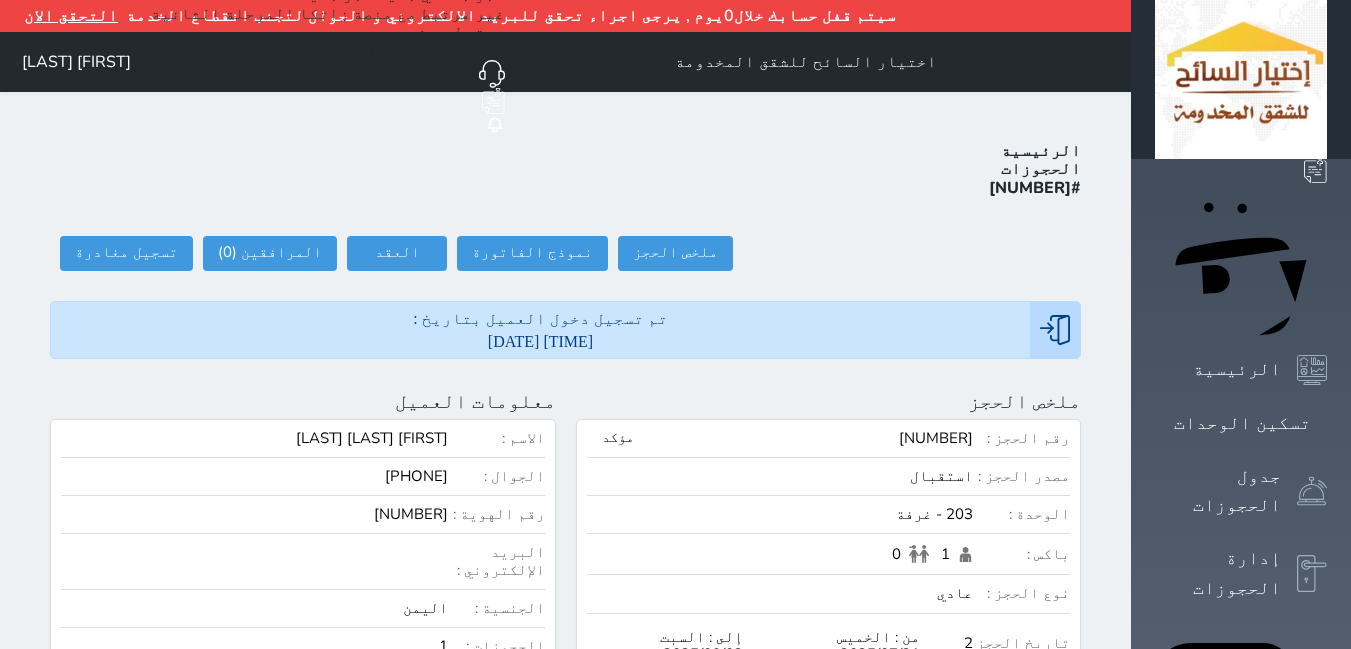 select 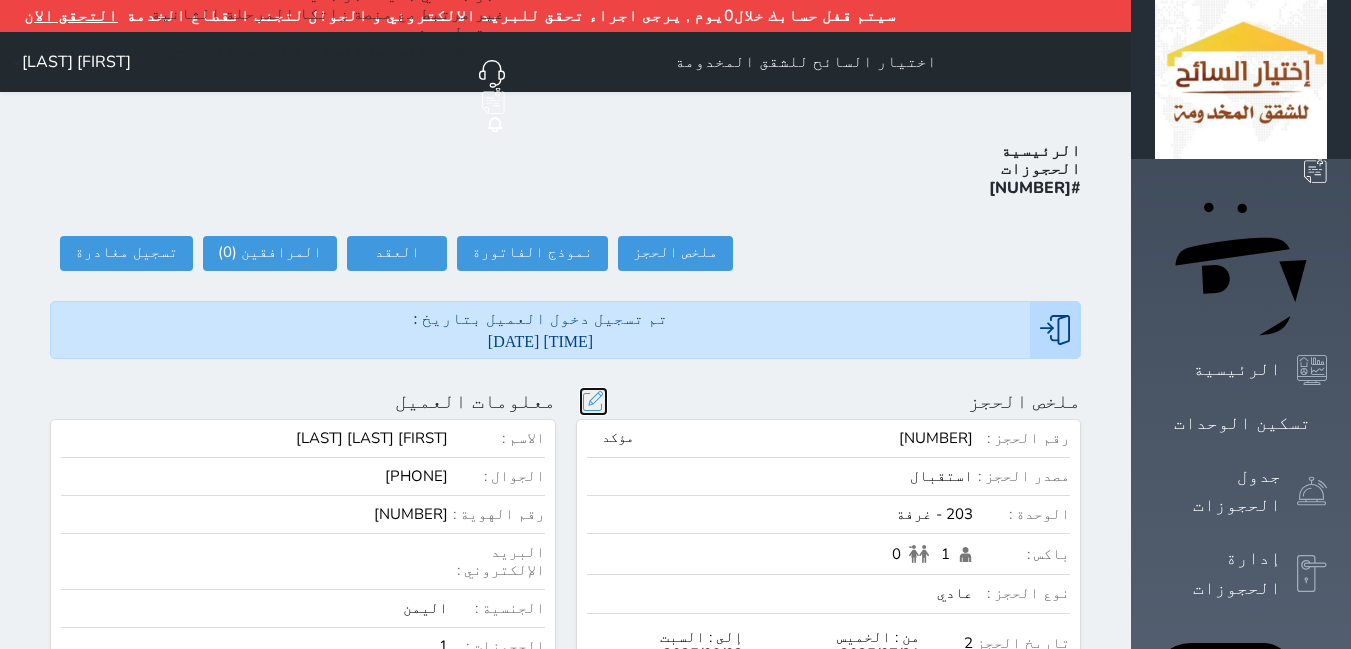 click at bounding box center (593, 401) 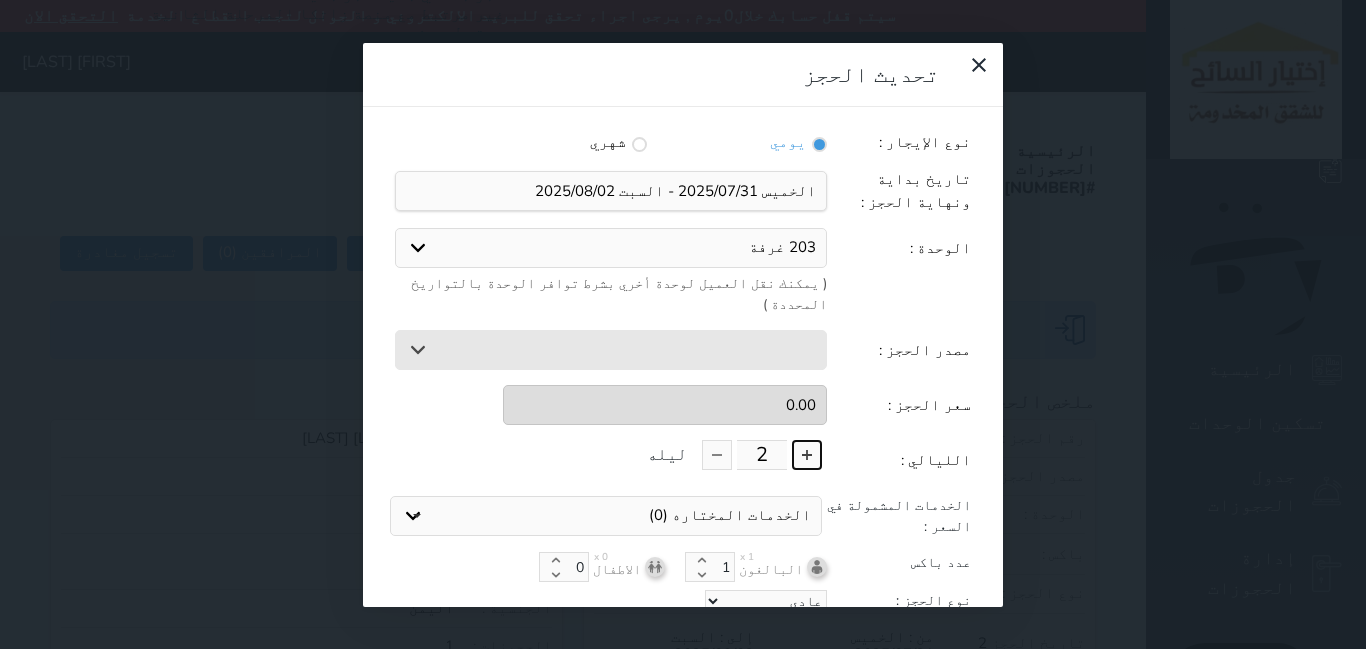 click at bounding box center [807, 455] 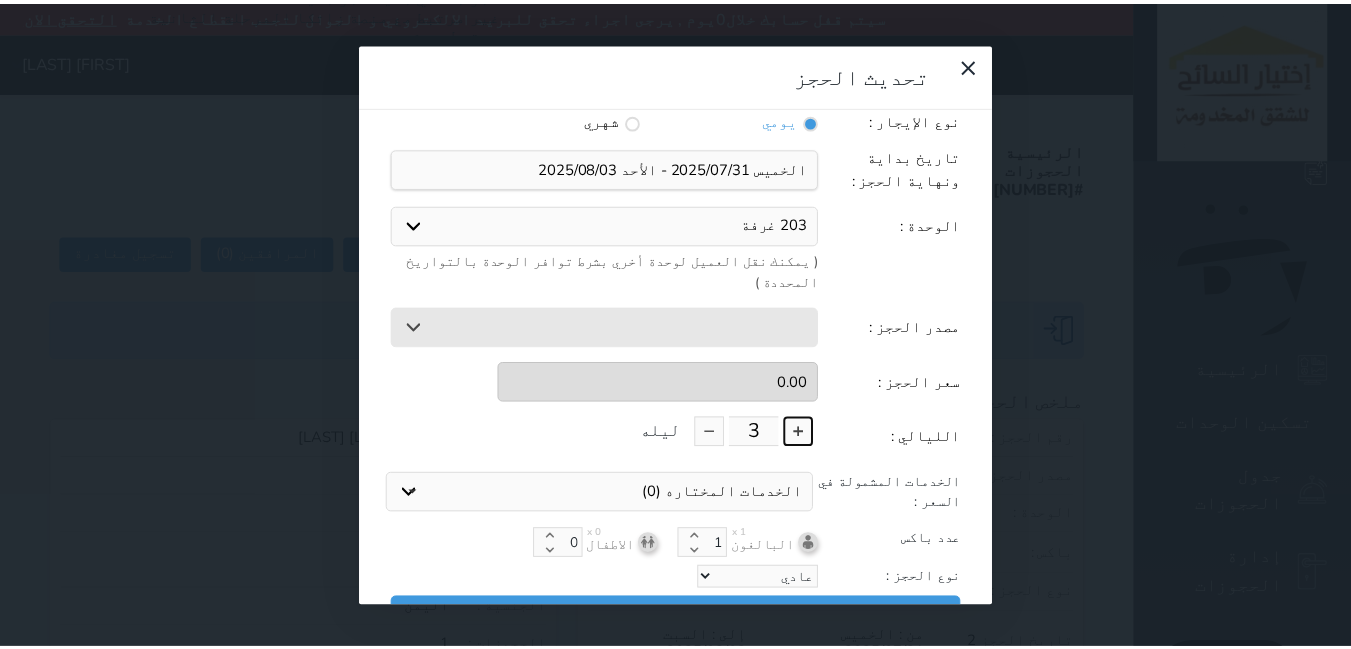 scroll, scrollTop: 45, scrollLeft: 0, axis: vertical 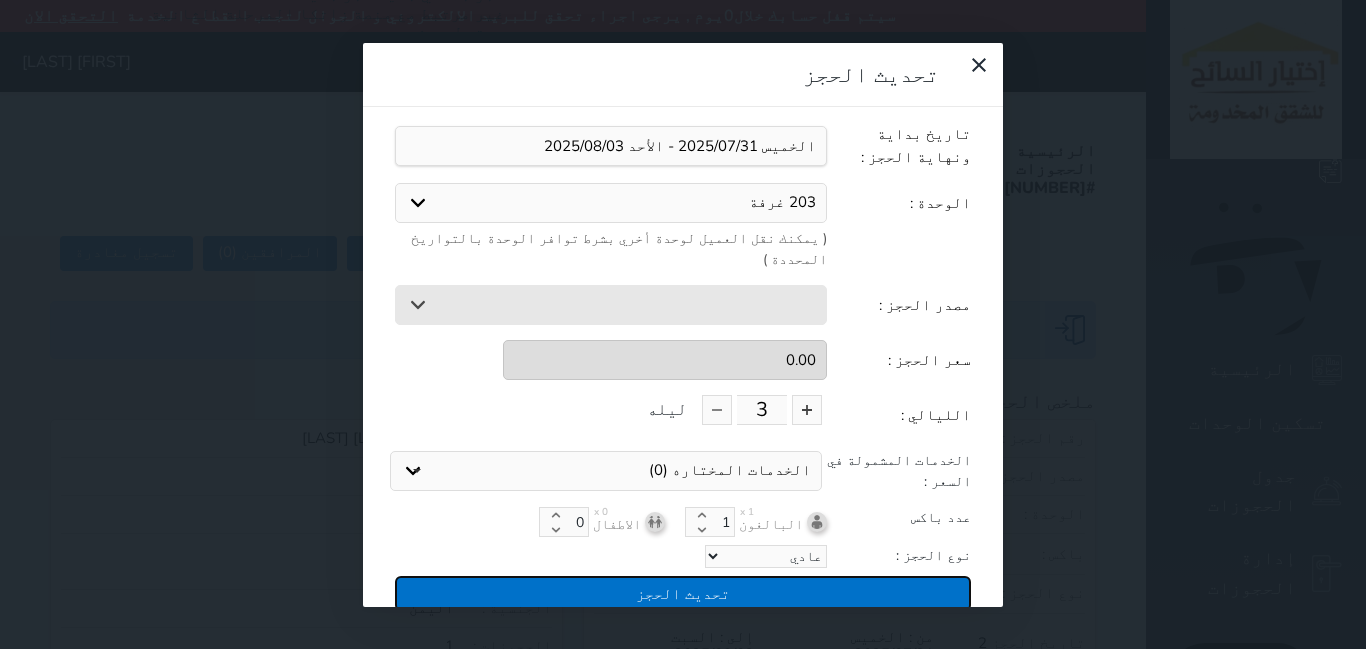 click on "تحديث الحجز" at bounding box center [683, 593] 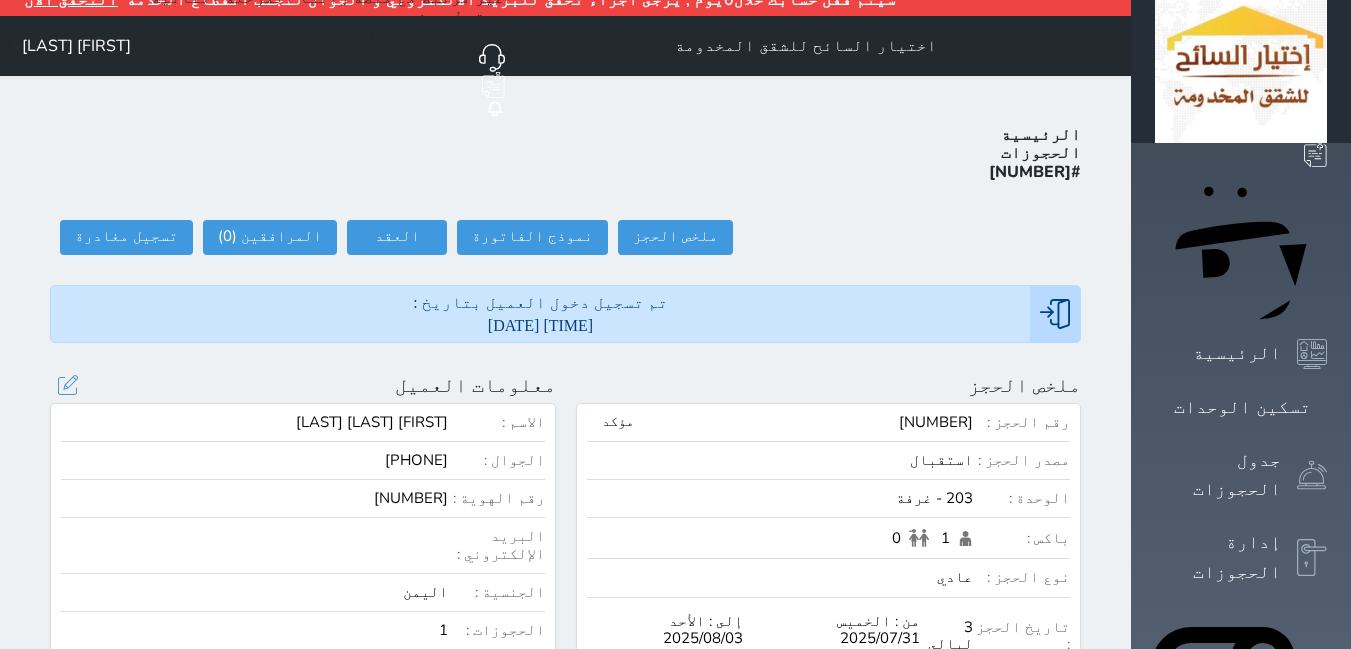 scroll, scrollTop: 0, scrollLeft: 0, axis: both 